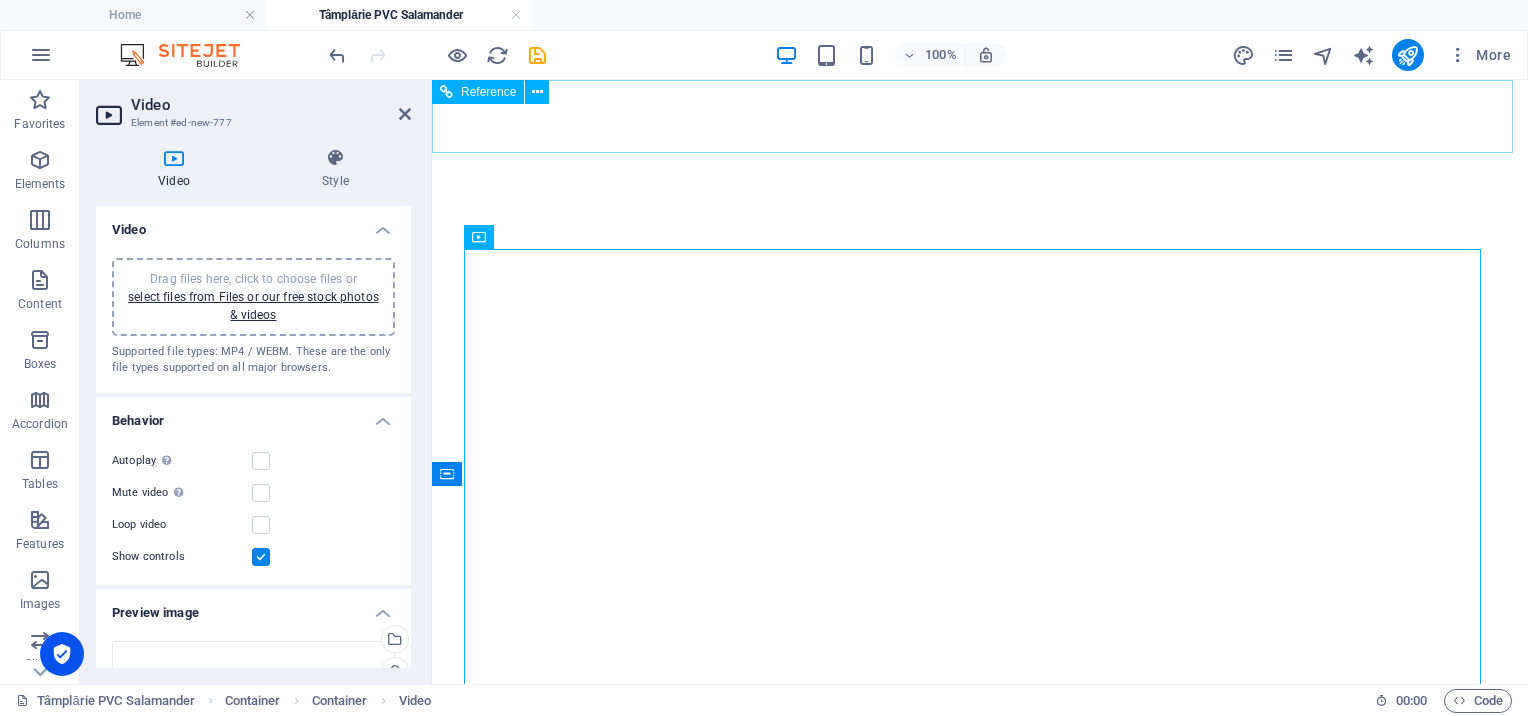 select on "%" 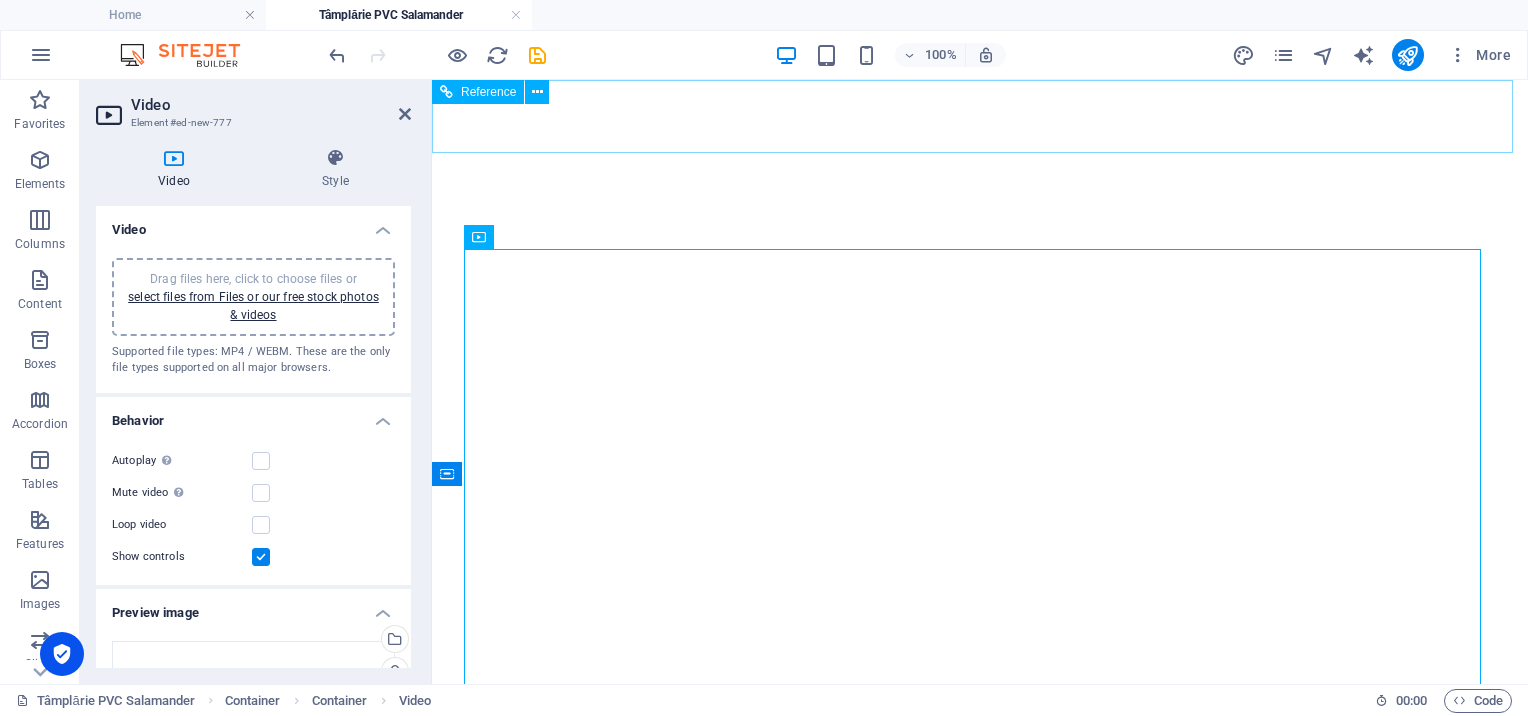 scroll, scrollTop: 0, scrollLeft: 0, axis: both 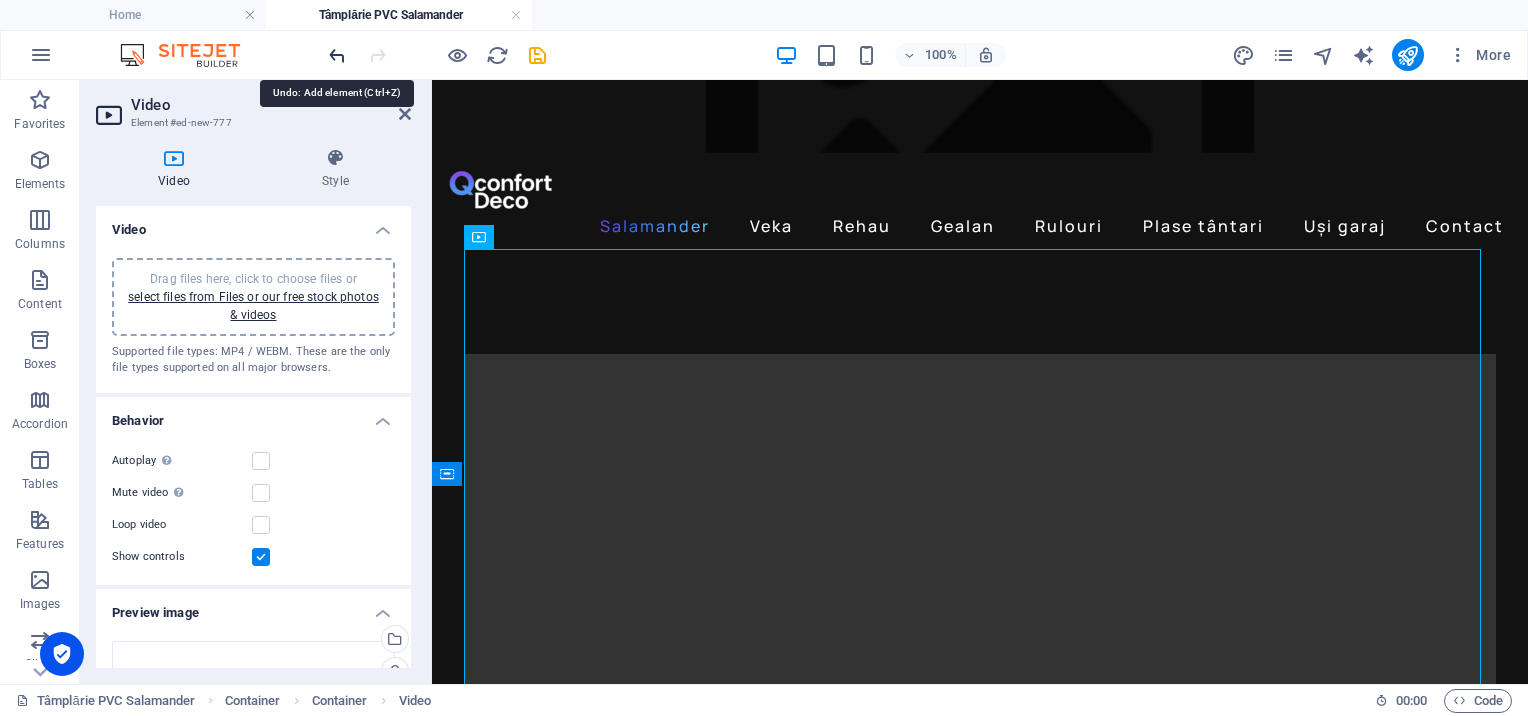 click at bounding box center (337, 55) 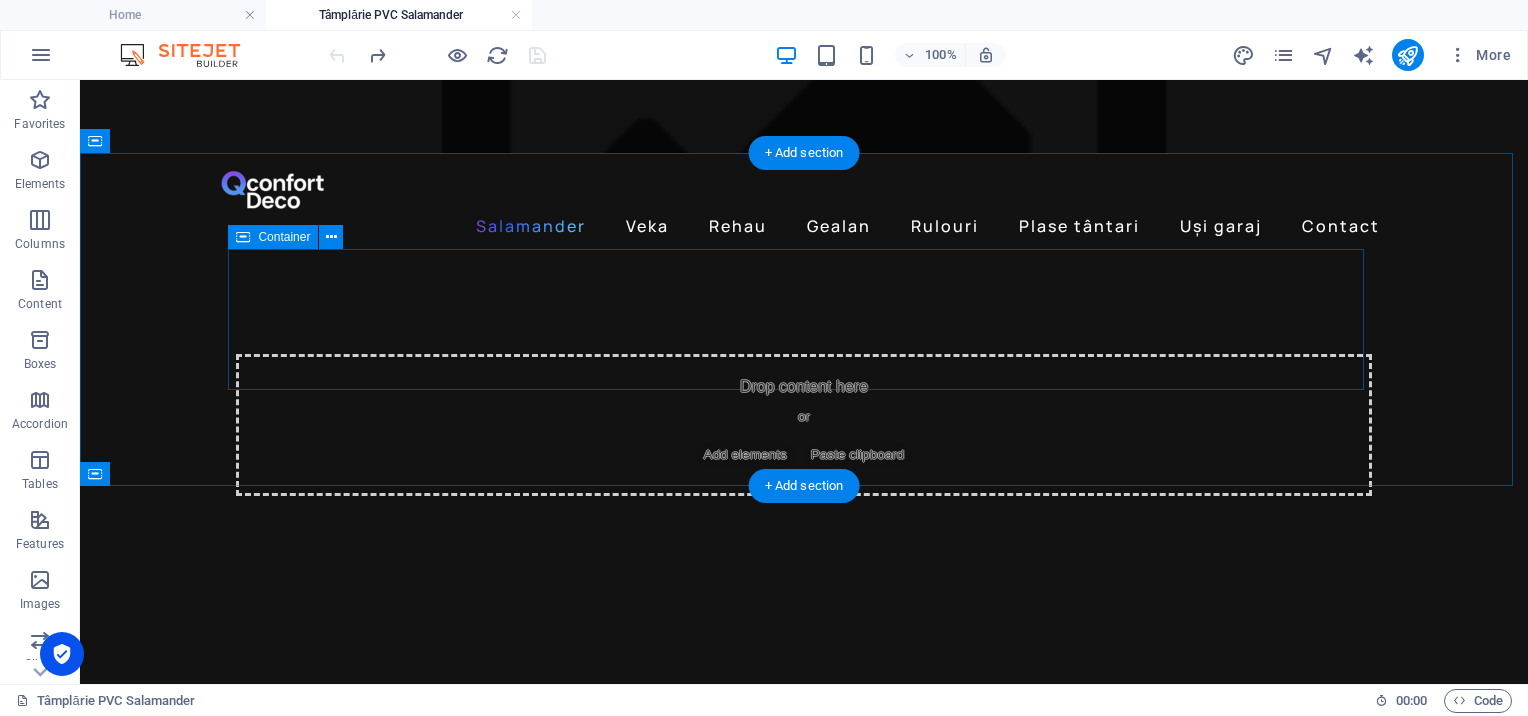 click on "Drop content here or  Add elements  Paste clipboard" at bounding box center (804, 425) 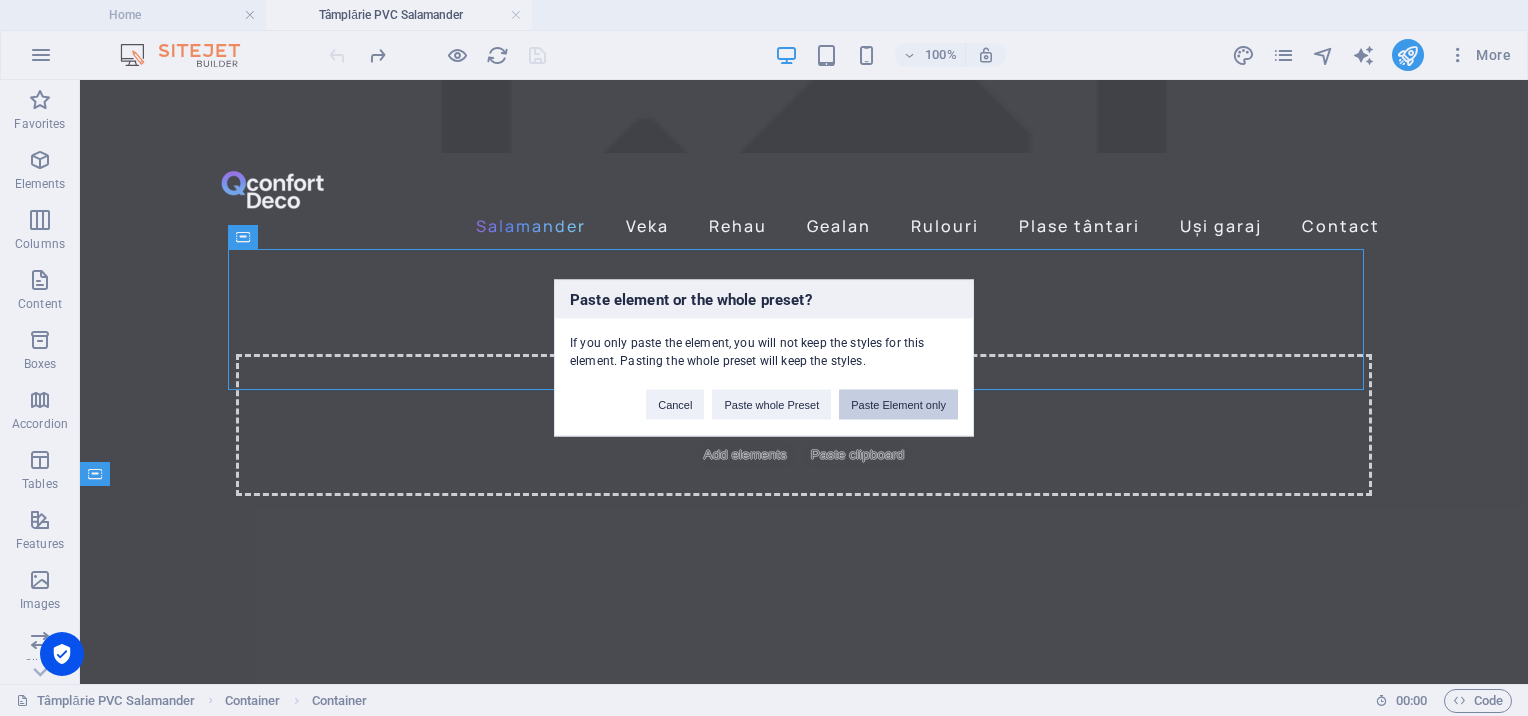 type 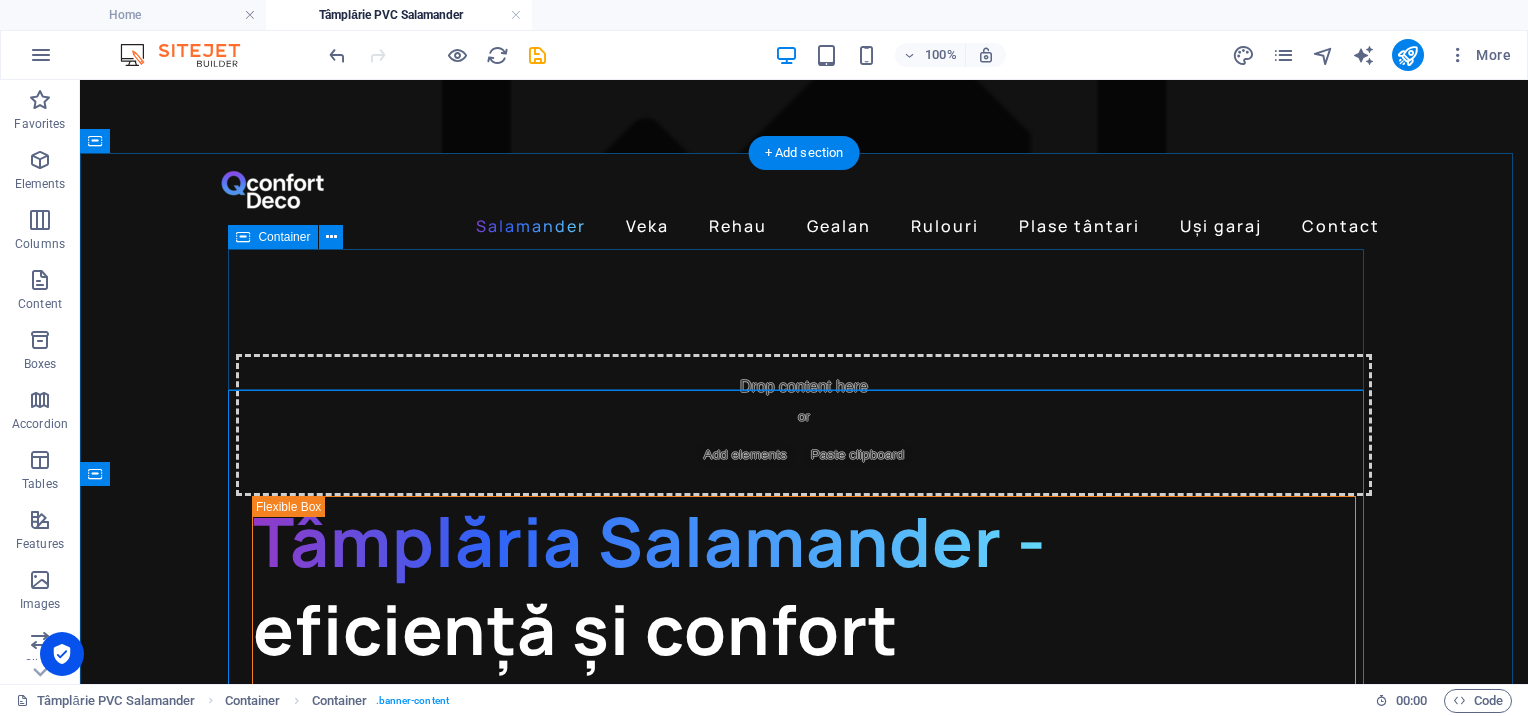 click on "Drop content here or  Add elements  Paste clipboard" at bounding box center [804, 425] 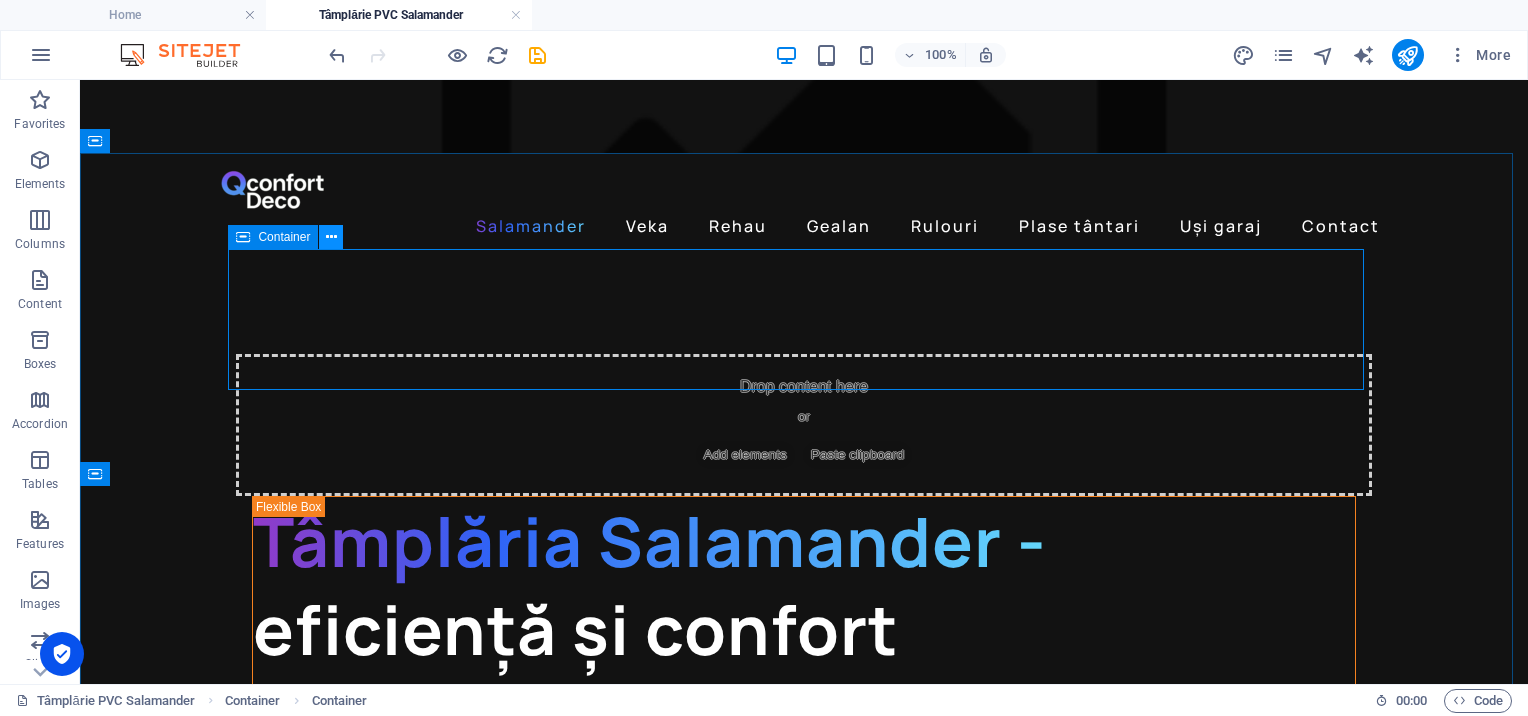 click at bounding box center [331, 237] 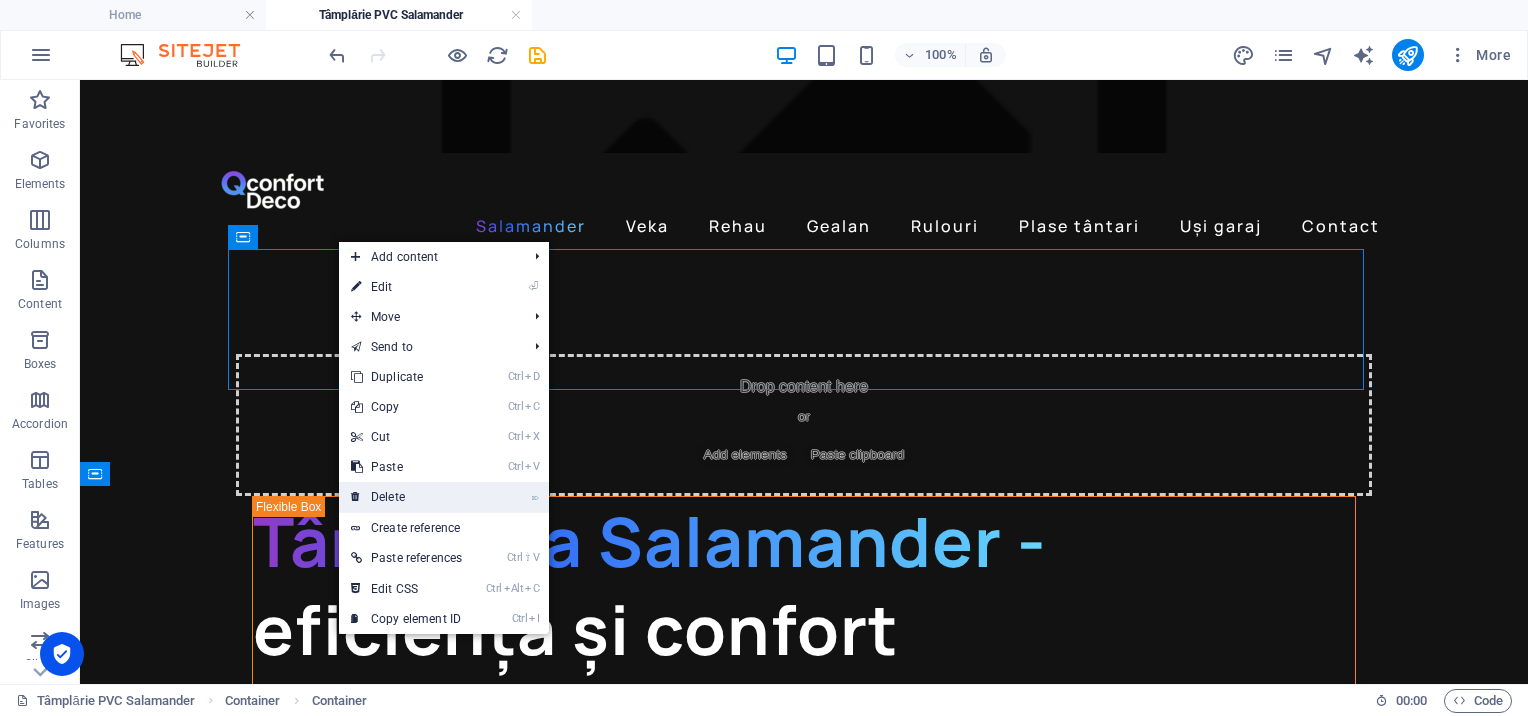 click on "⌦  Delete" at bounding box center (406, 497) 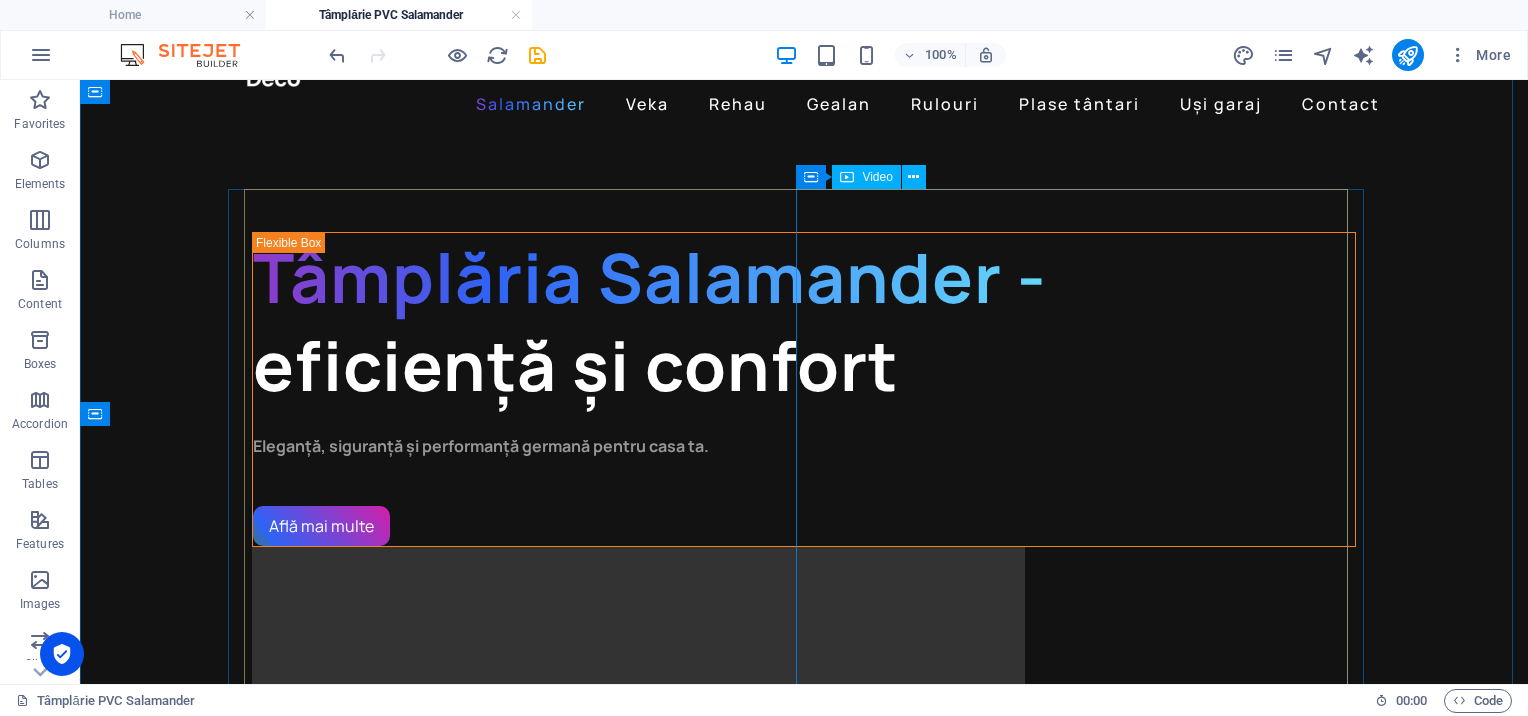 scroll, scrollTop: 0, scrollLeft: 0, axis: both 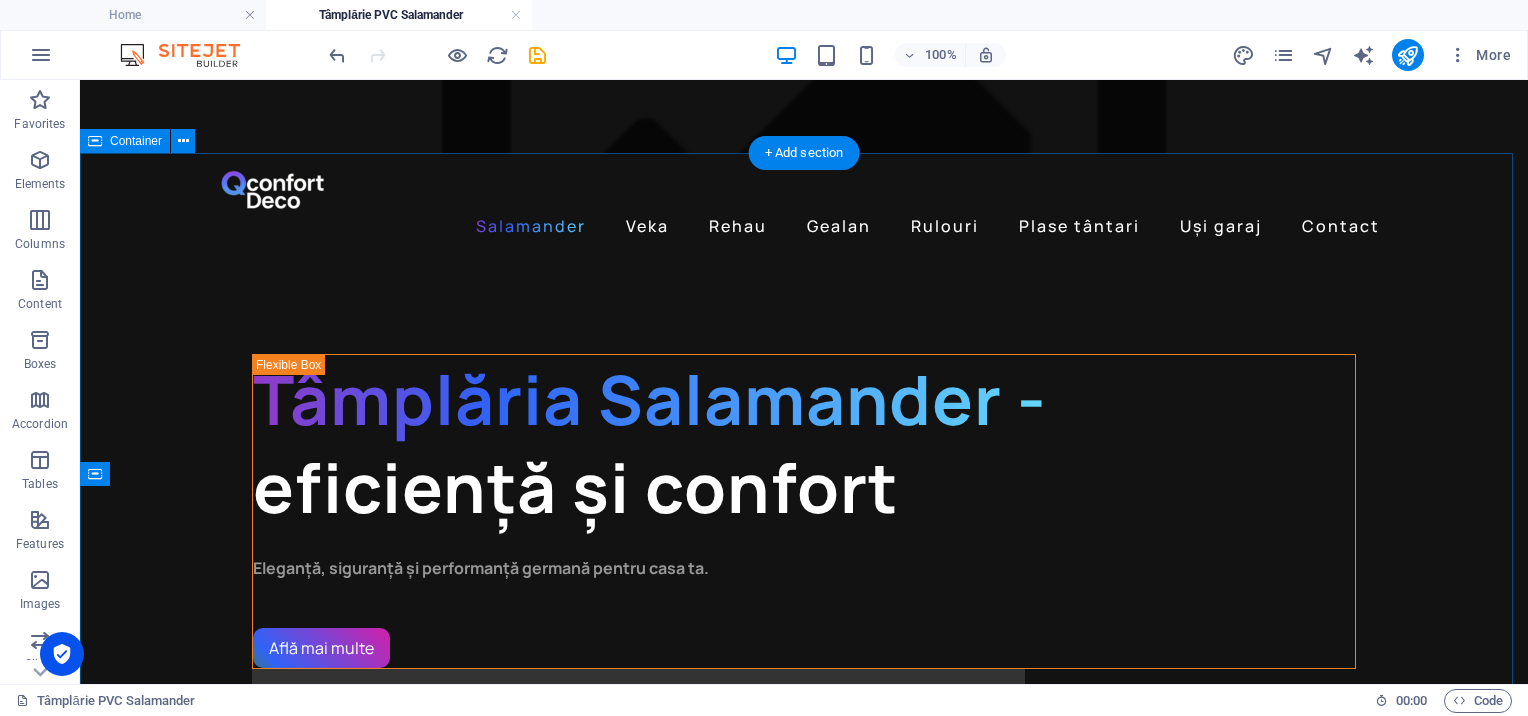 click on "Tâmplăria Salamander - eficiență și confort Eleganță, siguranță și performanță germană pentru casa ta. Află mai multe" at bounding box center [804, 704] 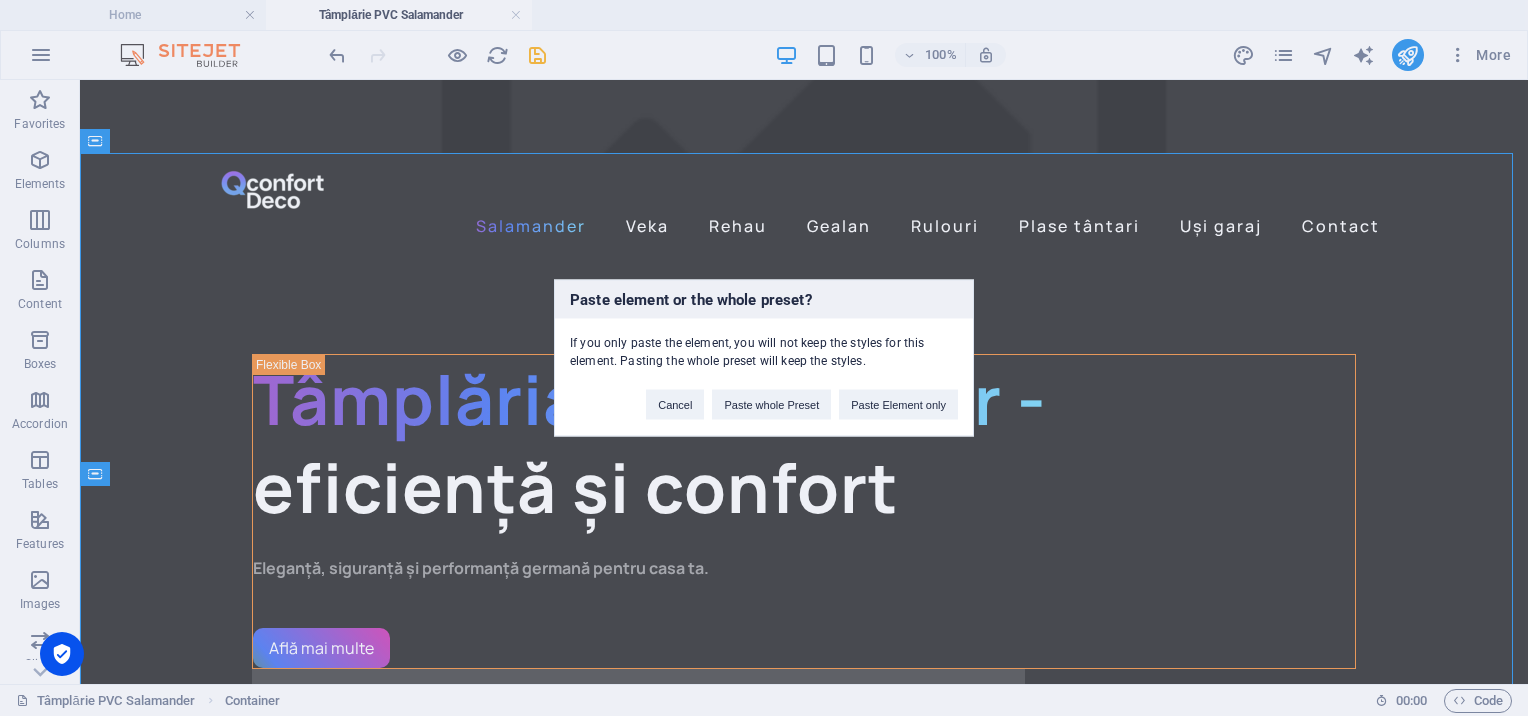 type 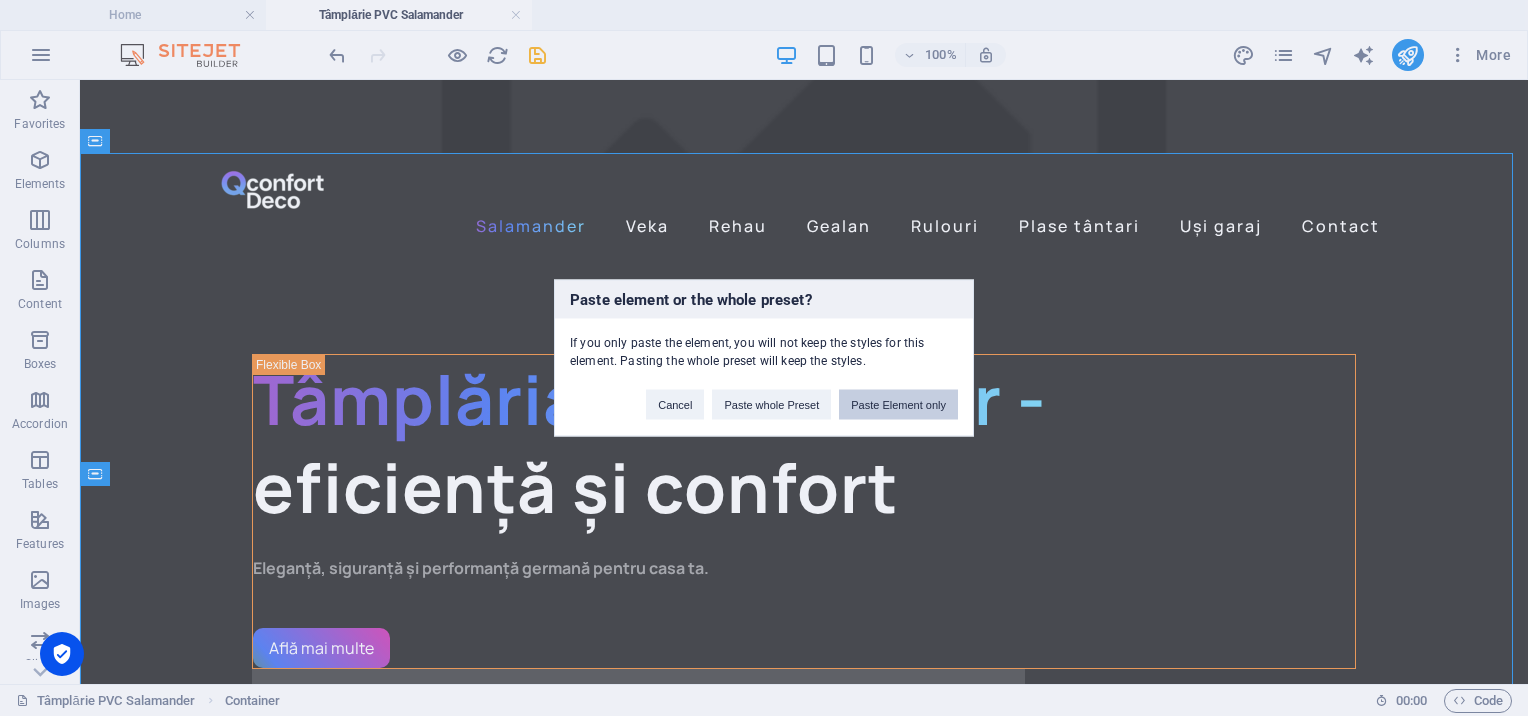 click on "Paste Element only" at bounding box center [898, 405] 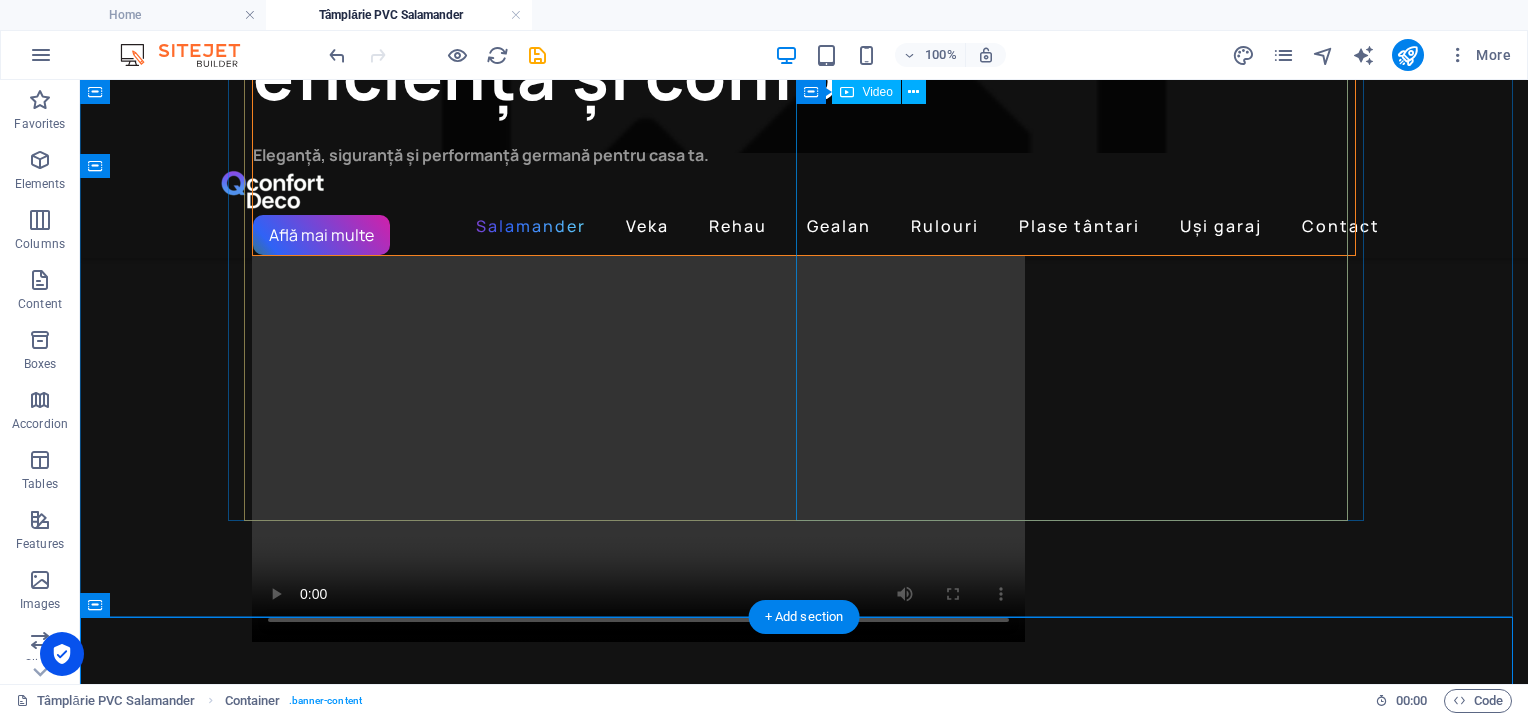 scroll, scrollTop: 0, scrollLeft: 0, axis: both 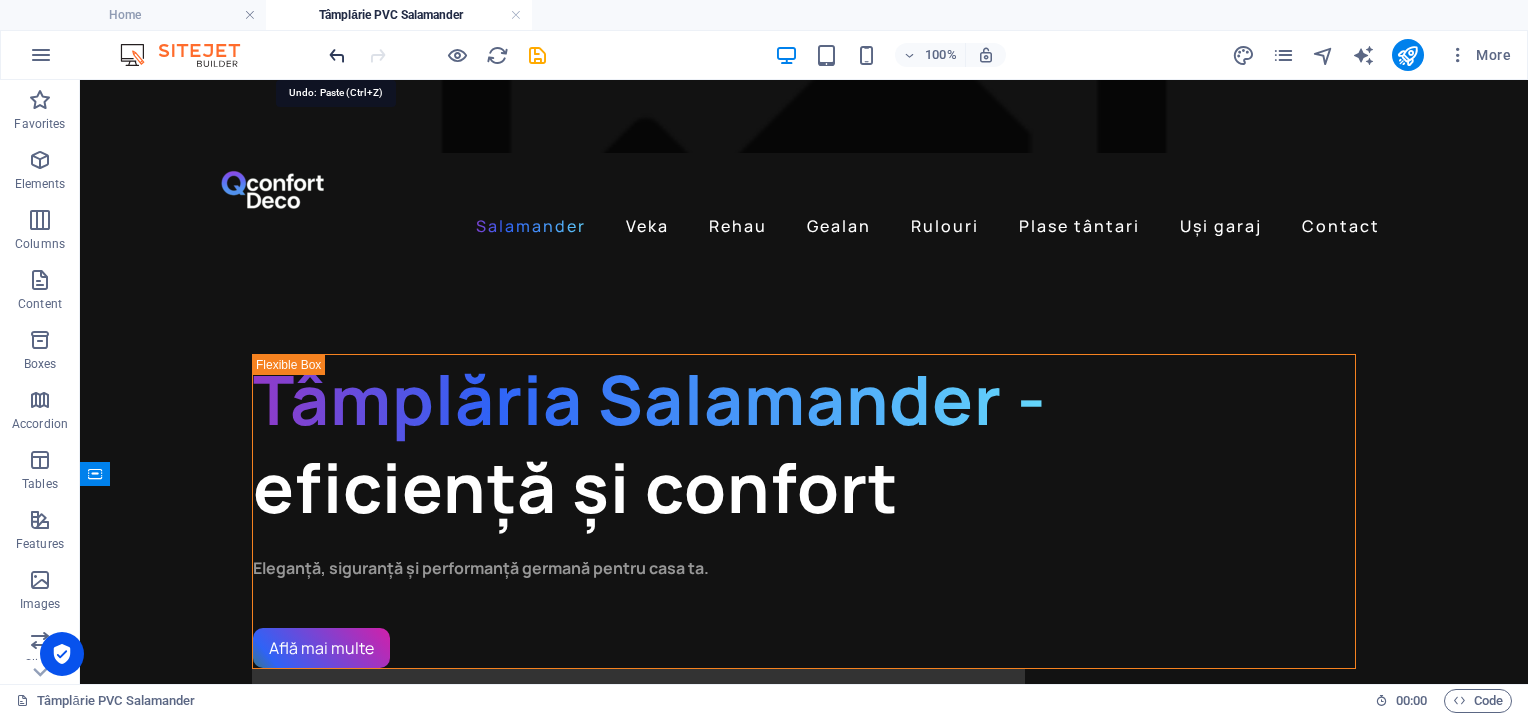 click at bounding box center [337, 55] 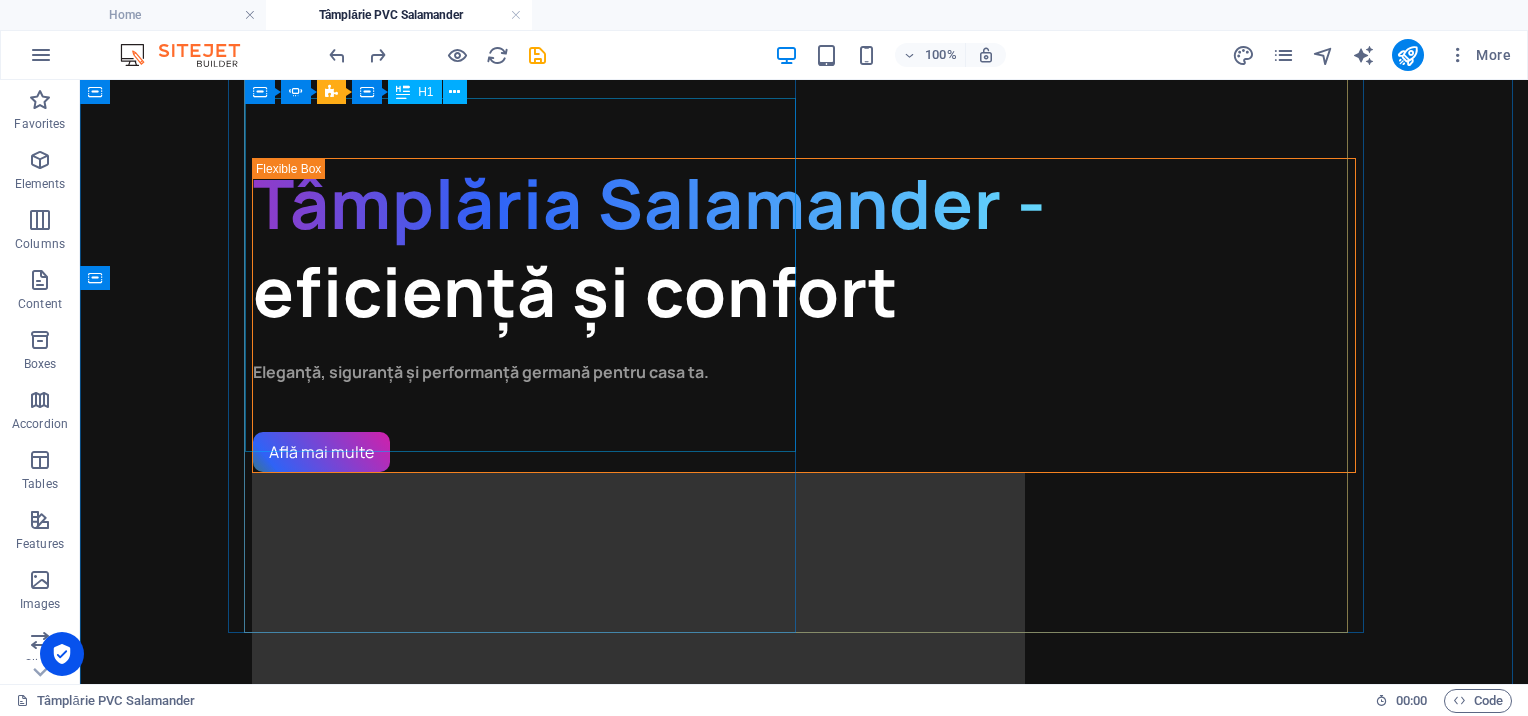 scroll, scrollTop: 0, scrollLeft: 0, axis: both 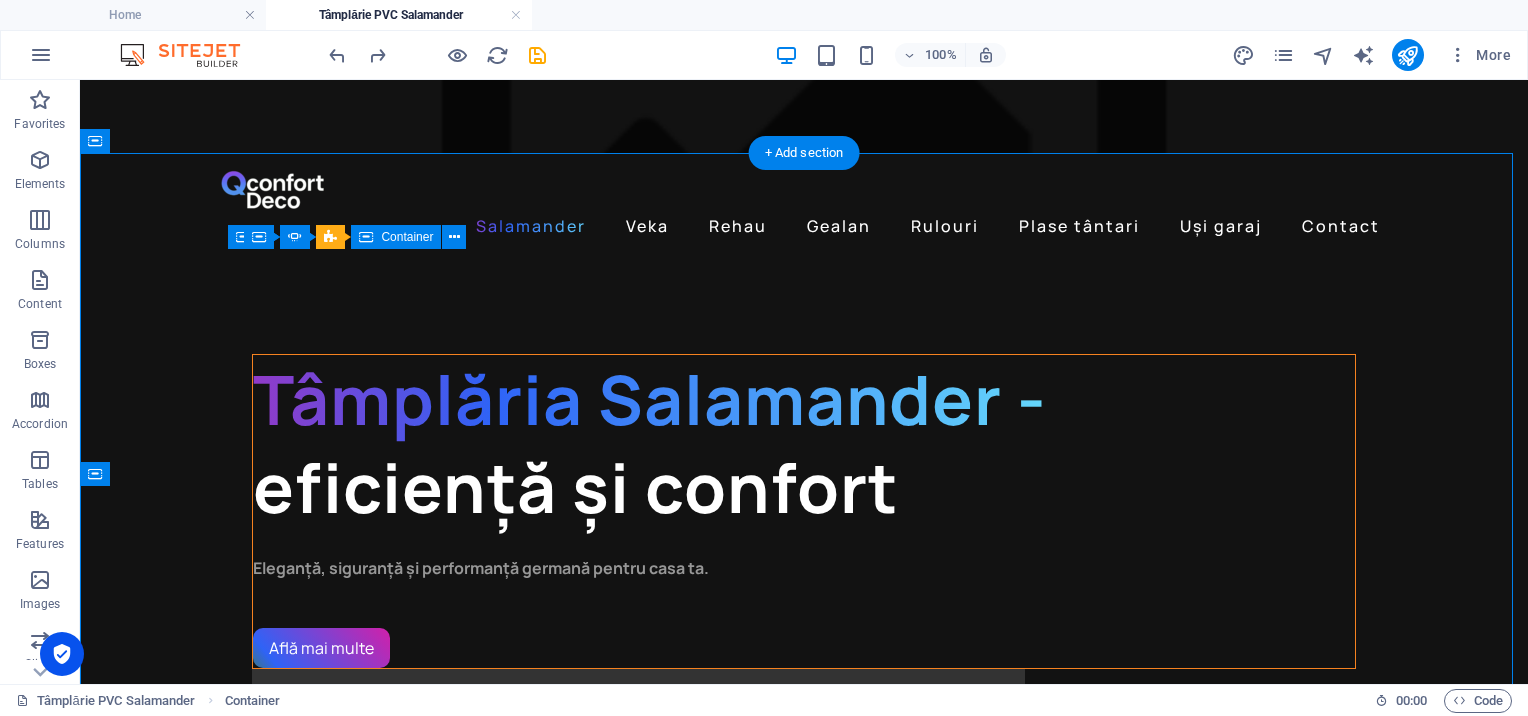 click on "Tâmplăria Salamander - eficiență și confort Eleganță, siguranță și performanță germană pentru casa ta. Află mai multe" at bounding box center [804, 511] 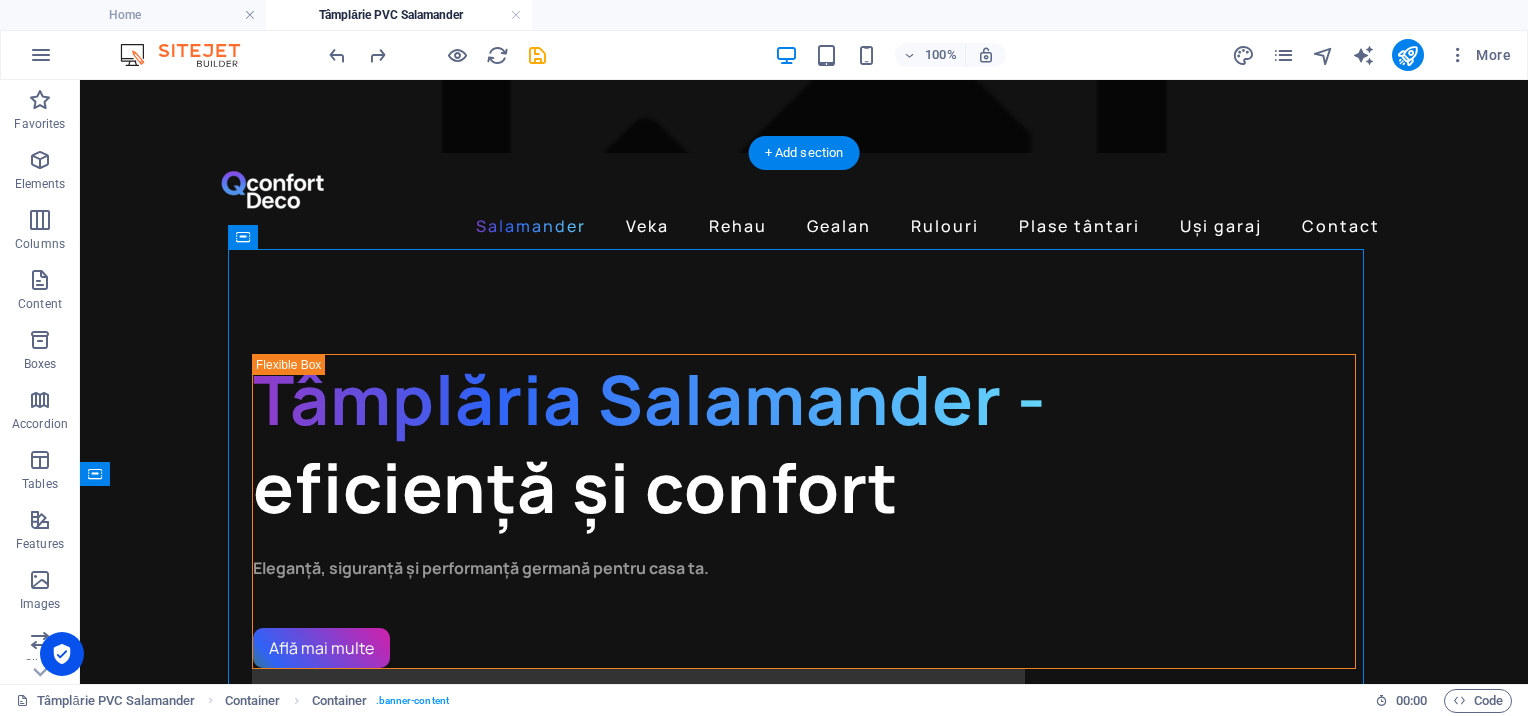 drag, startPoint x: 320, startPoint y: 328, endPoint x: 403, endPoint y: 178, distance: 171.4322 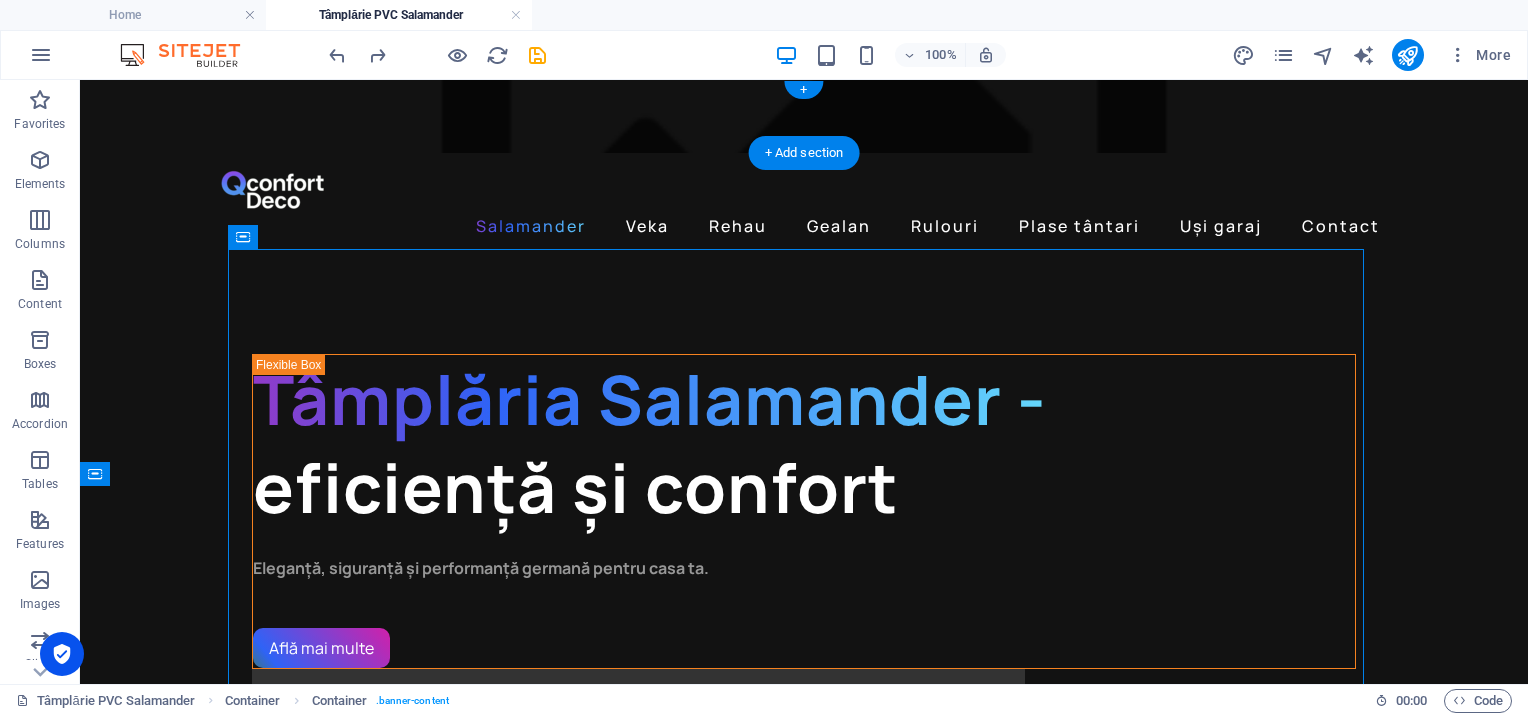 drag, startPoint x: 324, startPoint y: 314, endPoint x: 103, endPoint y: 147, distance: 277.0018 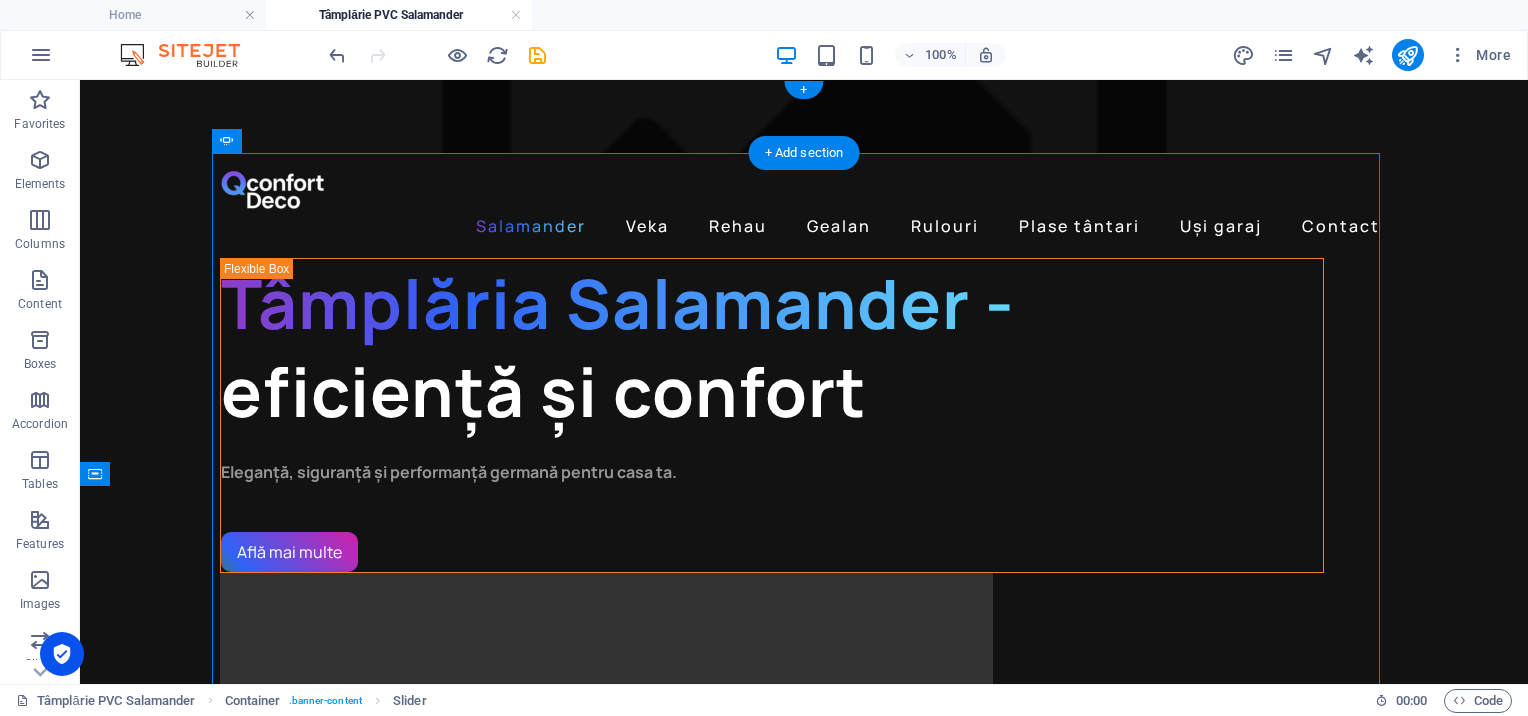 drag, startPoint x: 304, startPoint y: 224, endPoint x: 364, endPoint y: 124, distance: 116.61904 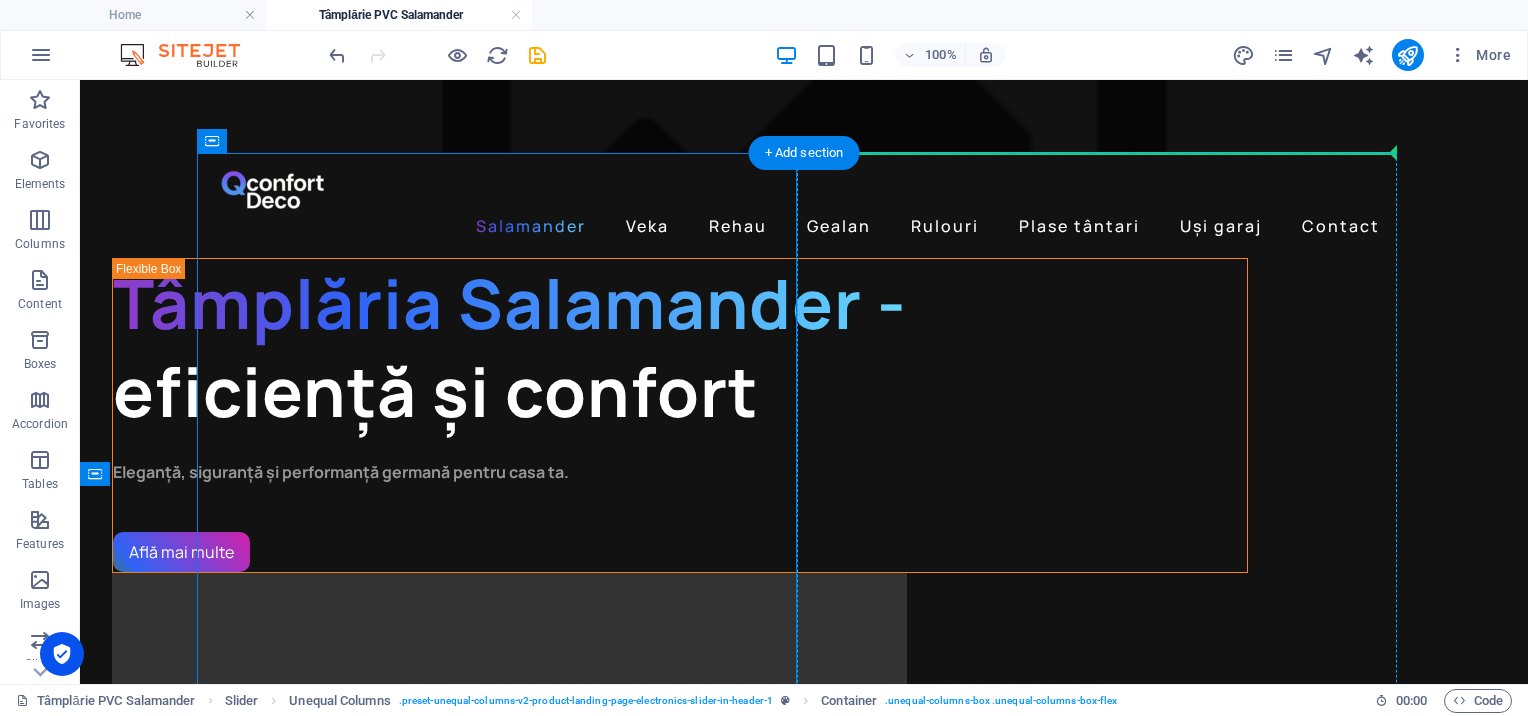 drag, startPoint x: 289, startPoint y: 216, endPoint x: 892, endPoint y: 184, distance: 603.8485 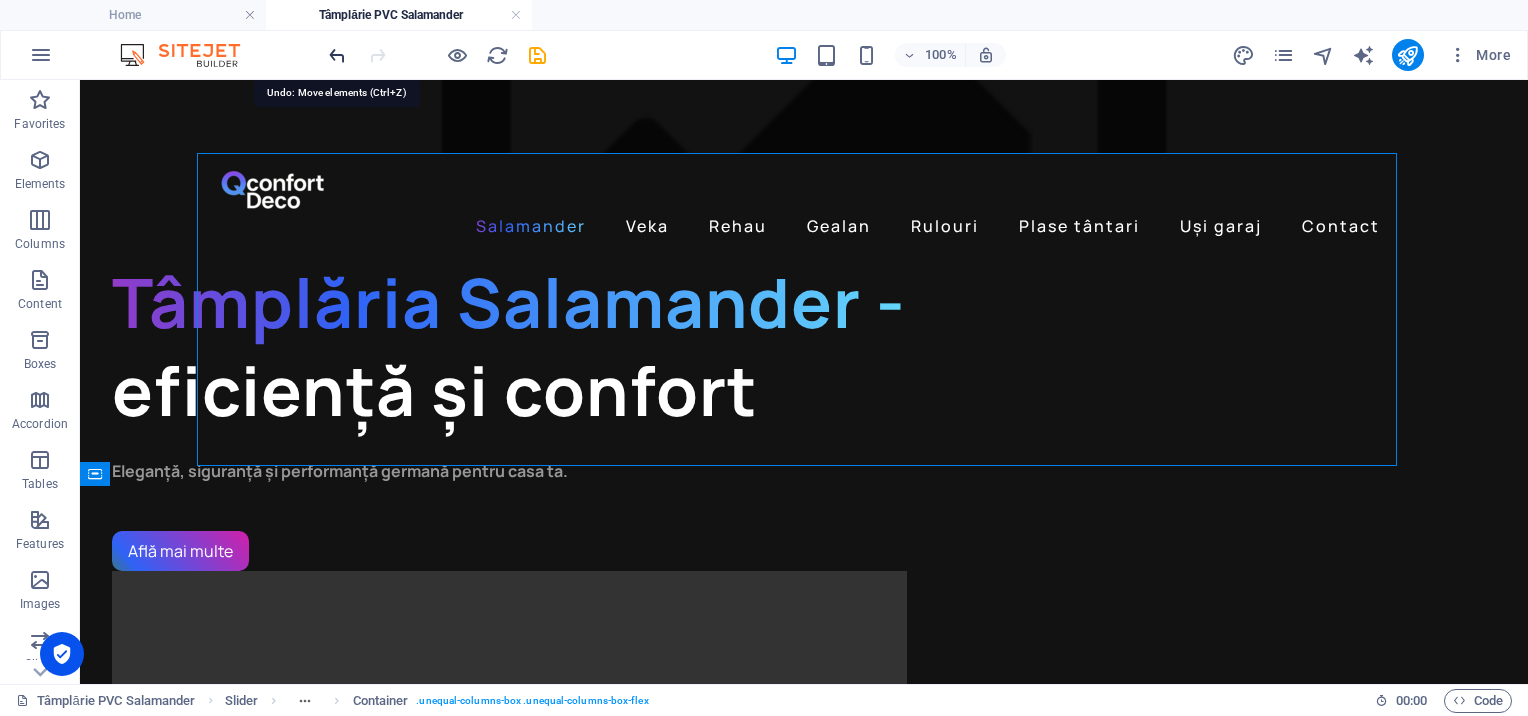 click at bounding box center [337, 55] 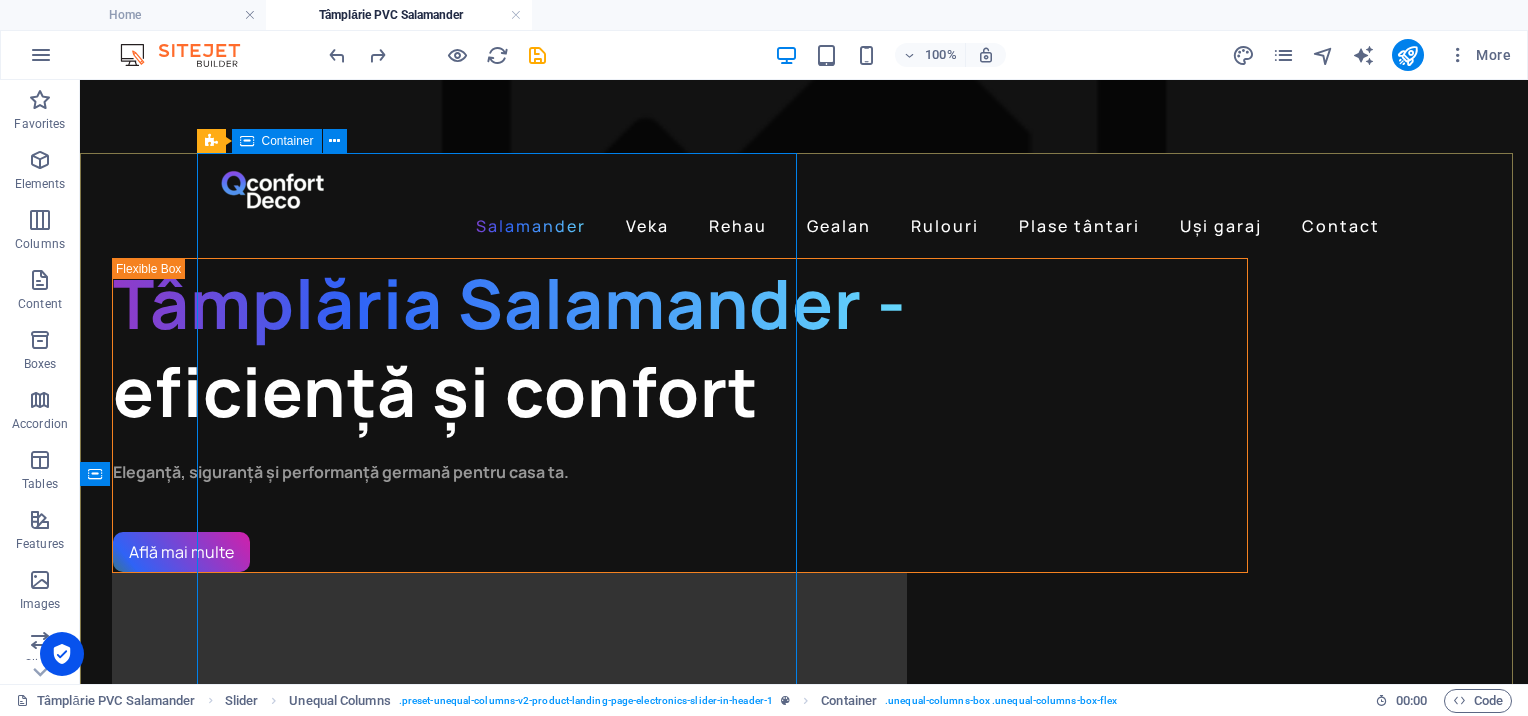 click on "Container" at bounding box center (288, 141) 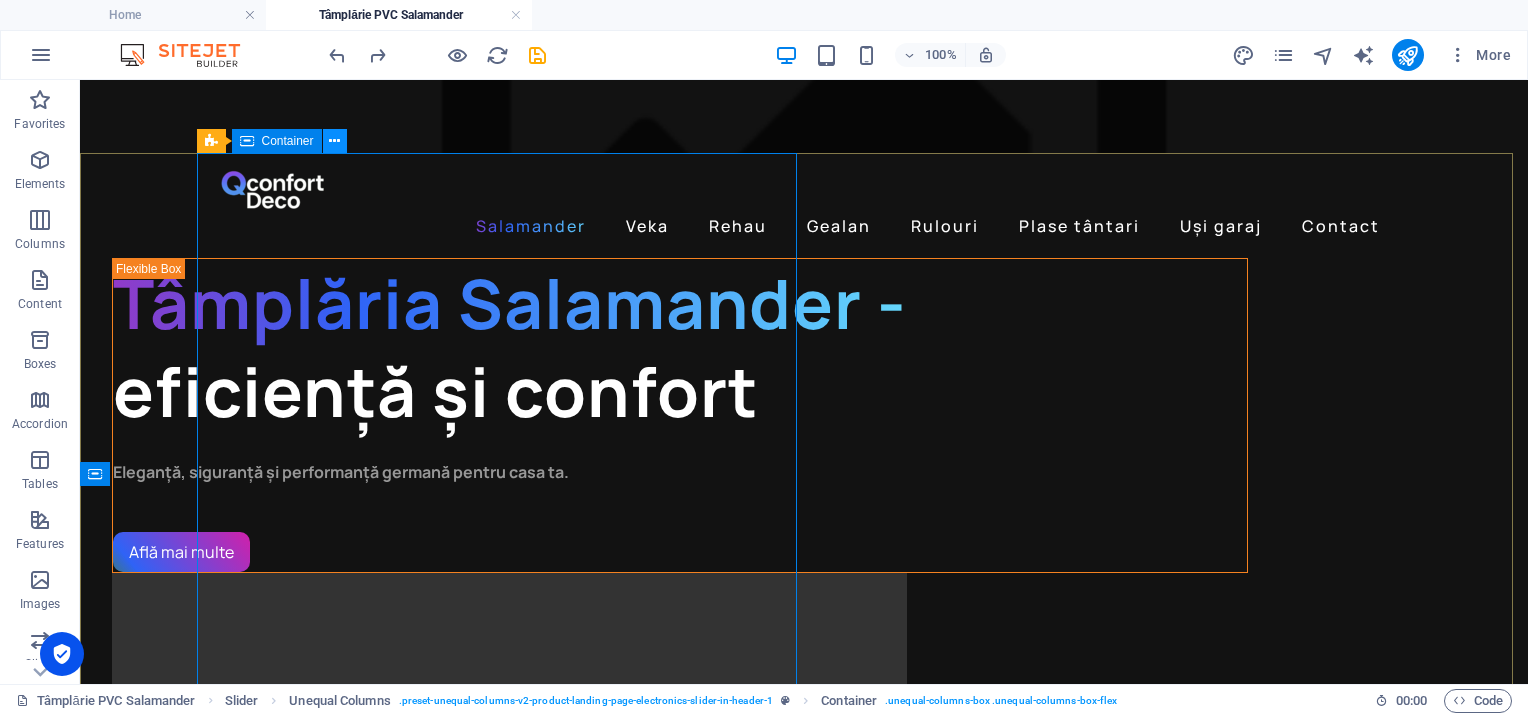 click at bounding box center (334, 141) 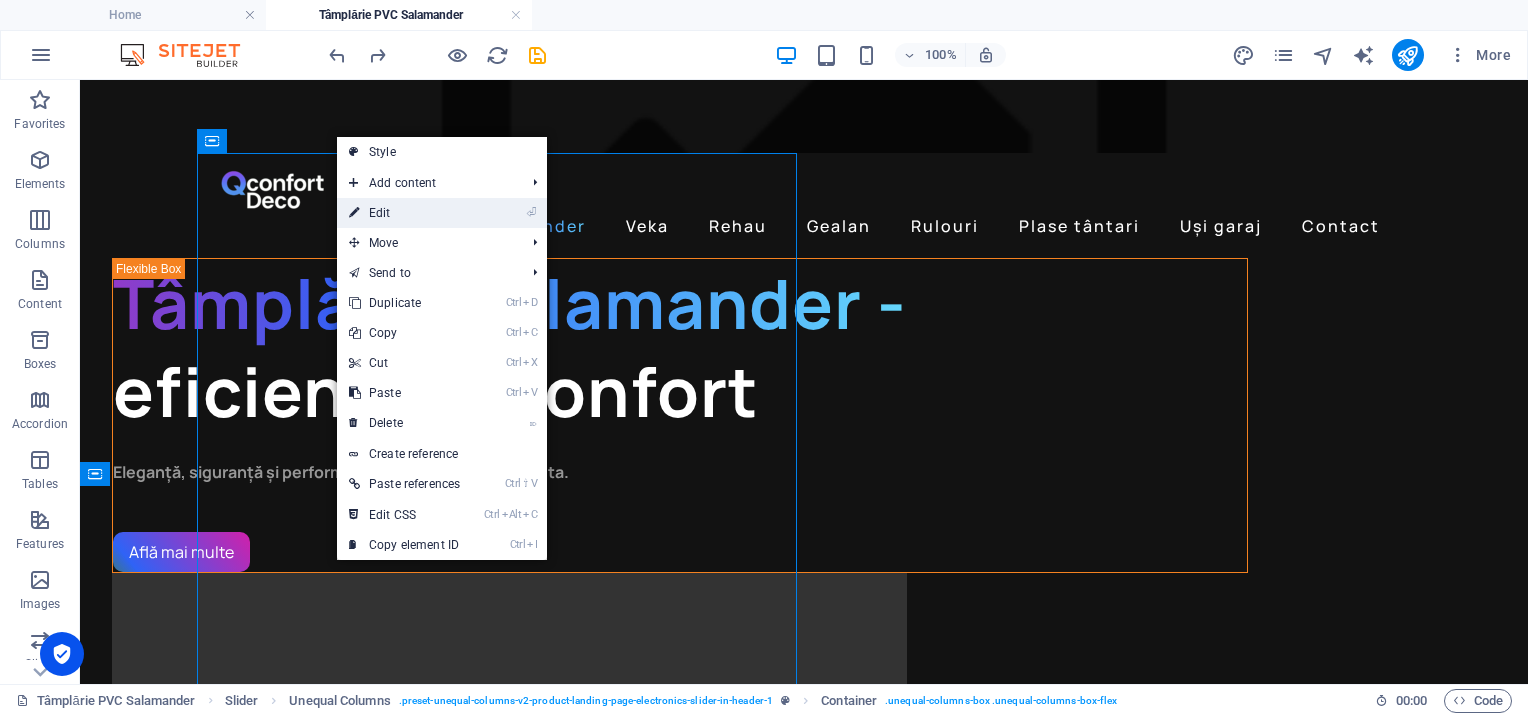 click on "⏎  Edit" at bounding box center [404, 213] 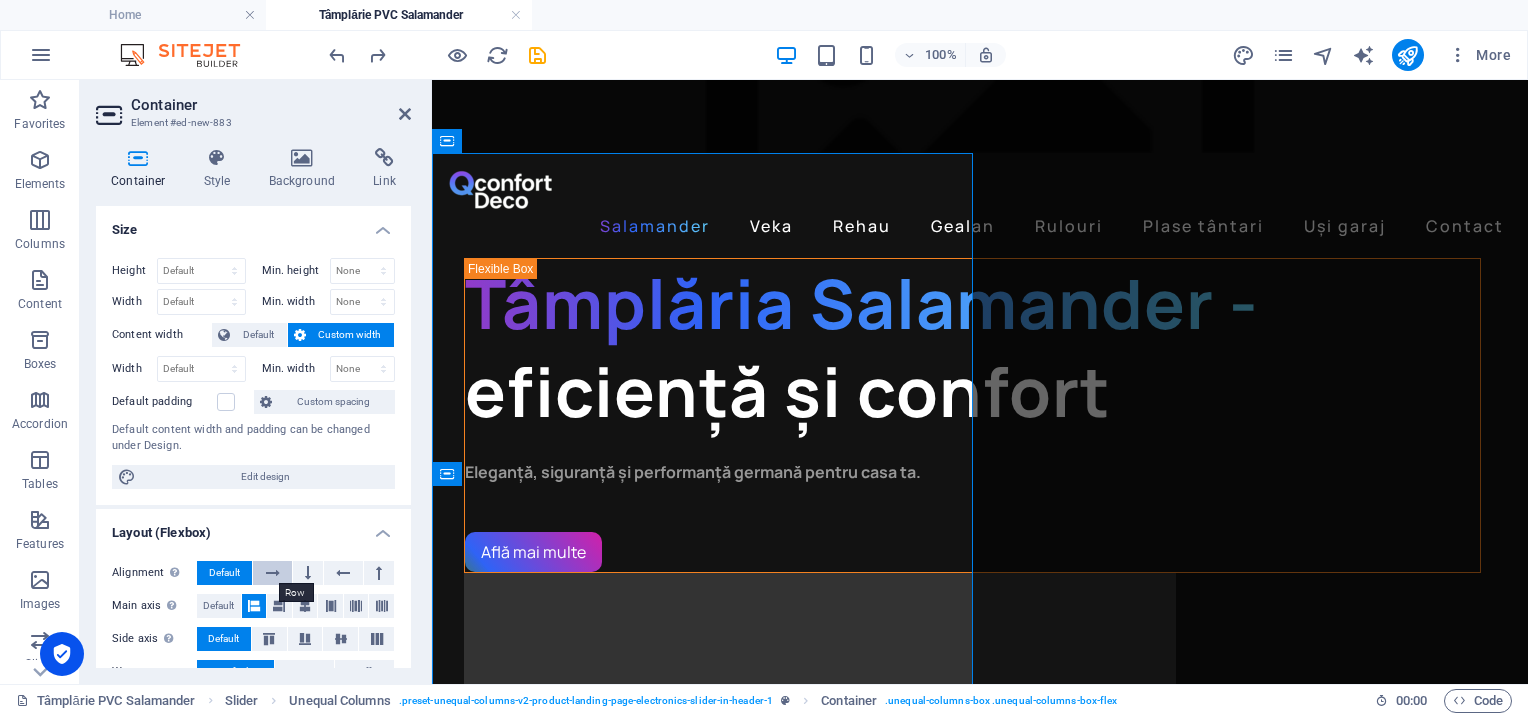 click at bounding box center [273, 573] 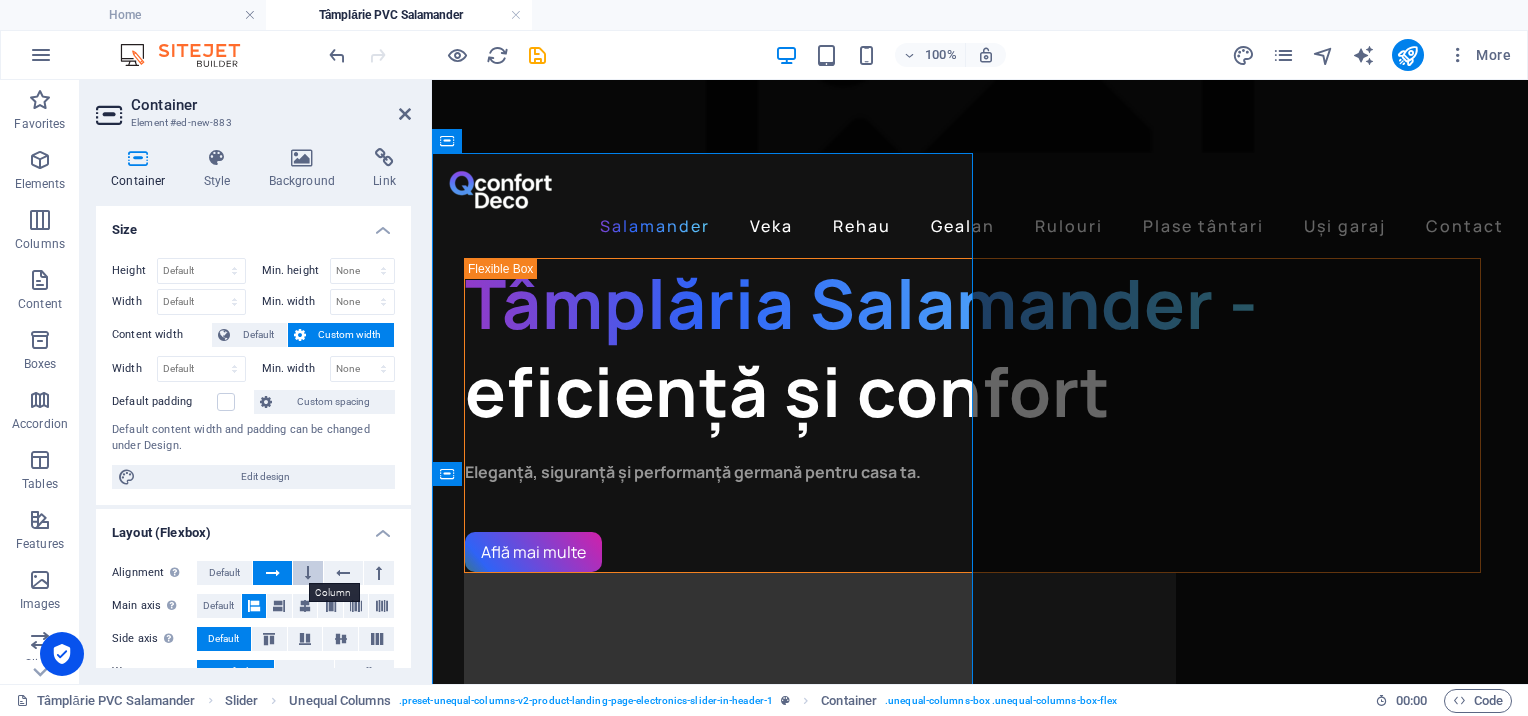 click at bounding box center [308, 573] 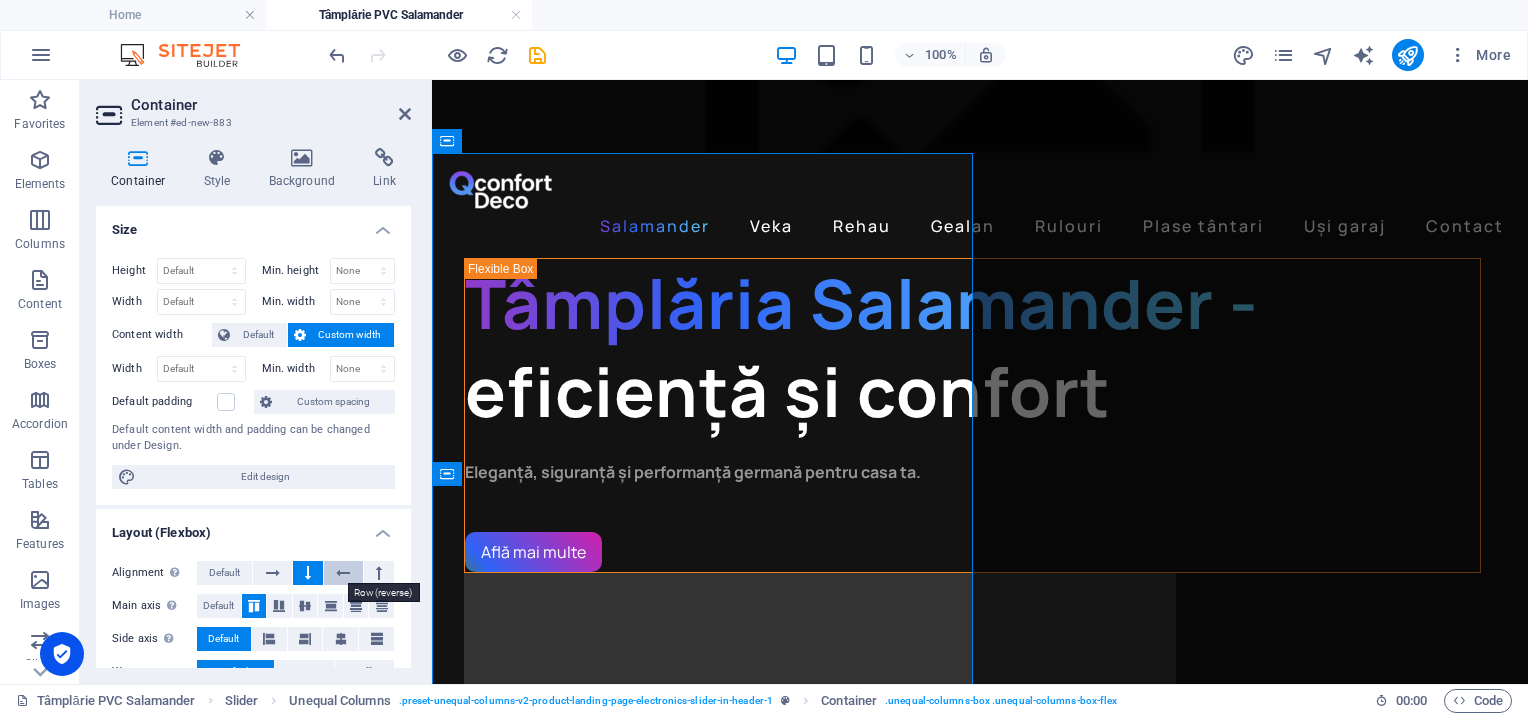 click at bounding box center (343, 573) 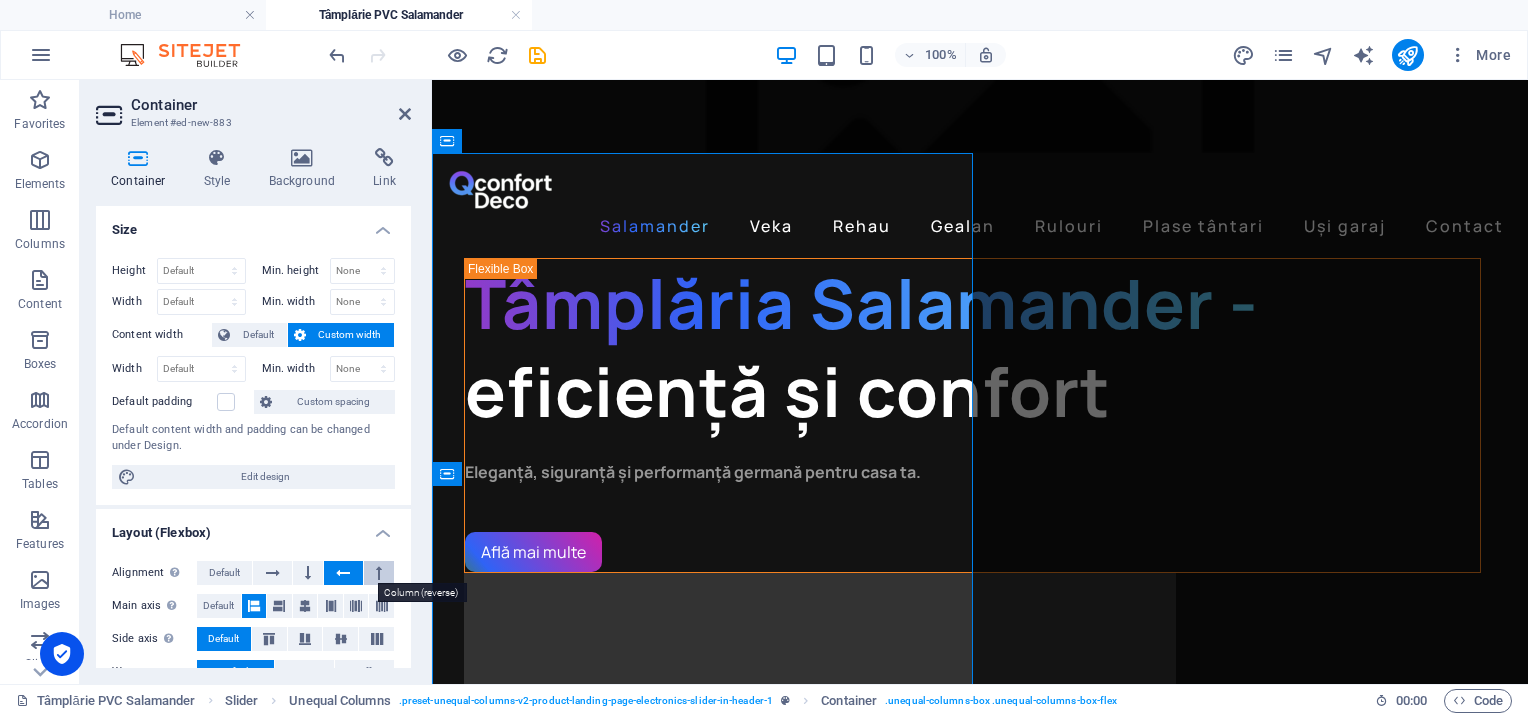 click at bounding box center (379, 573) 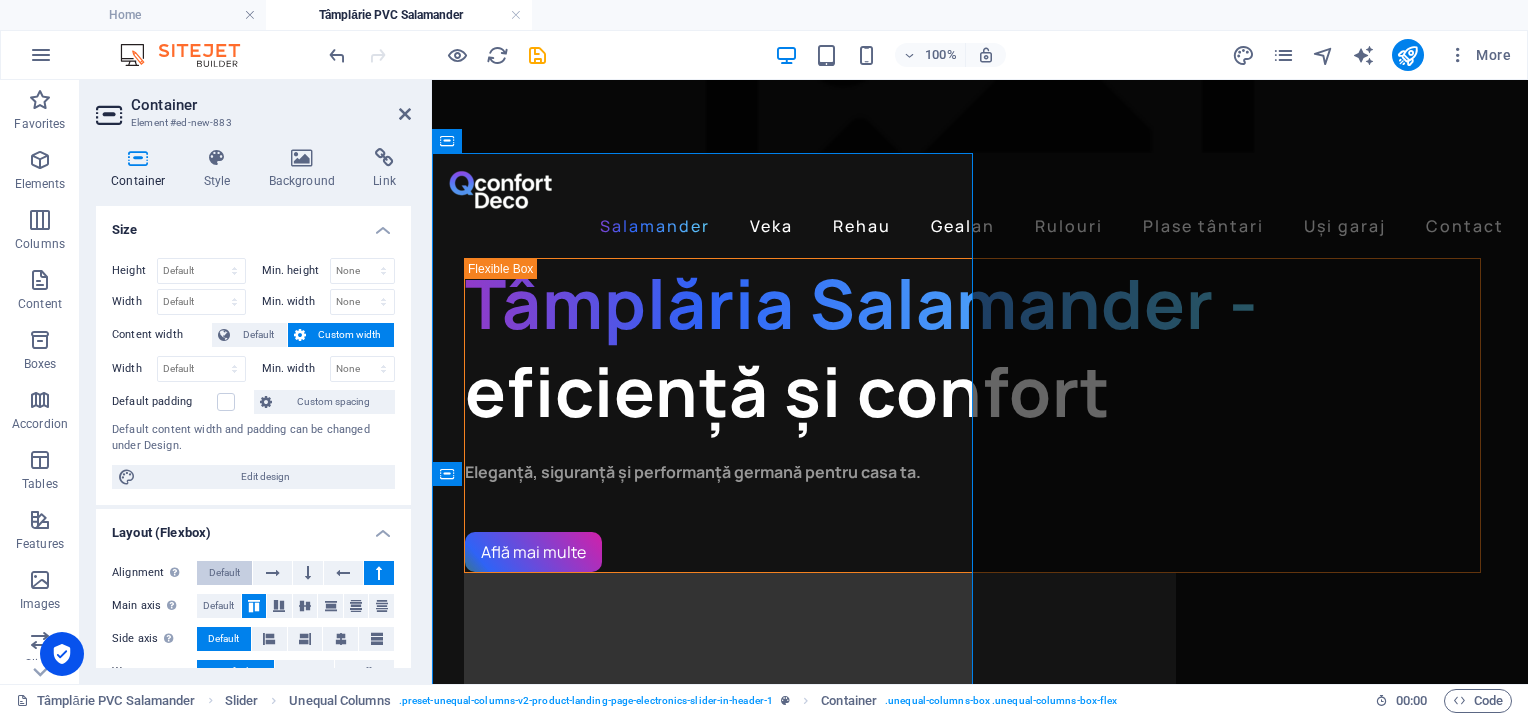 click on "Default" at bounding box center [224, 573] 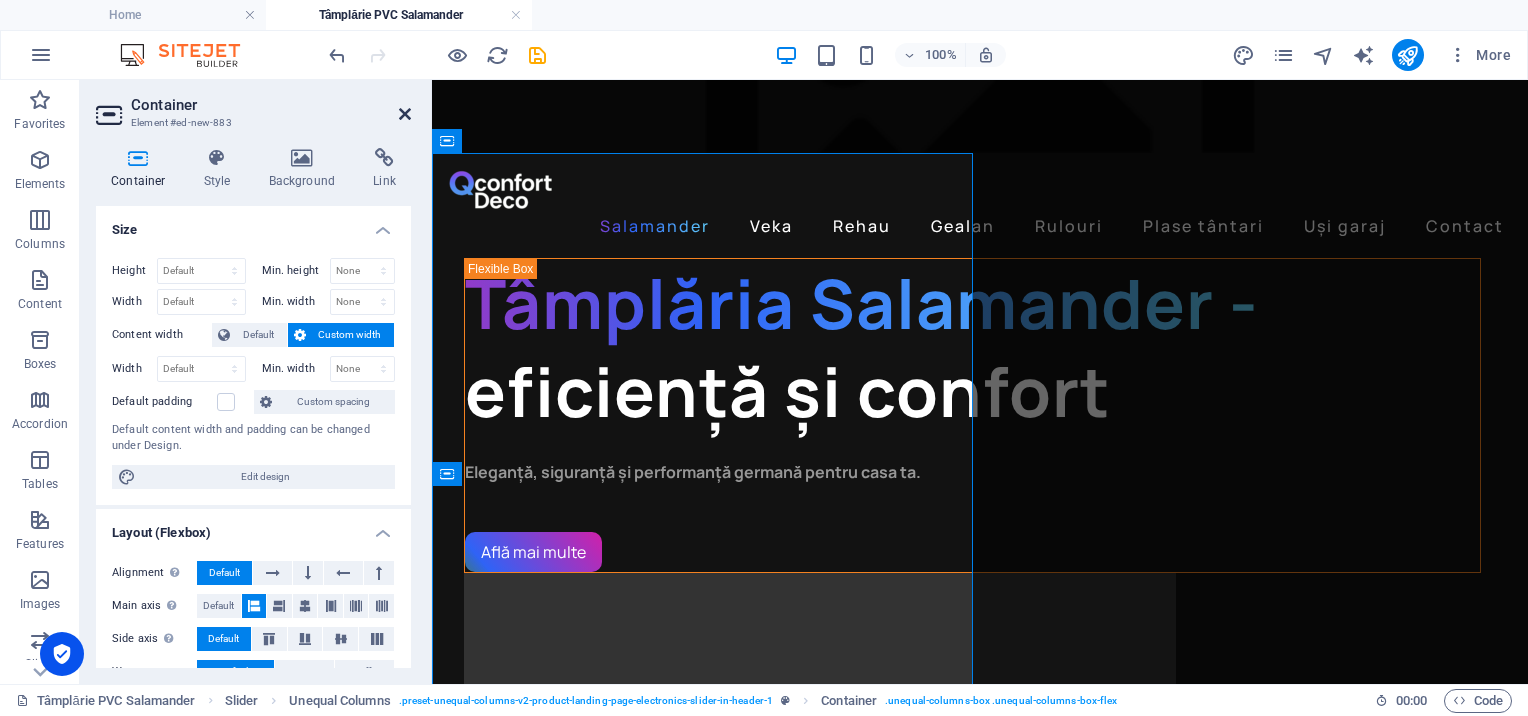 drag, startPoint x: 404, startPoint y: 113, endPoint x: 324, endPoint y: 32, distance: 113.84639 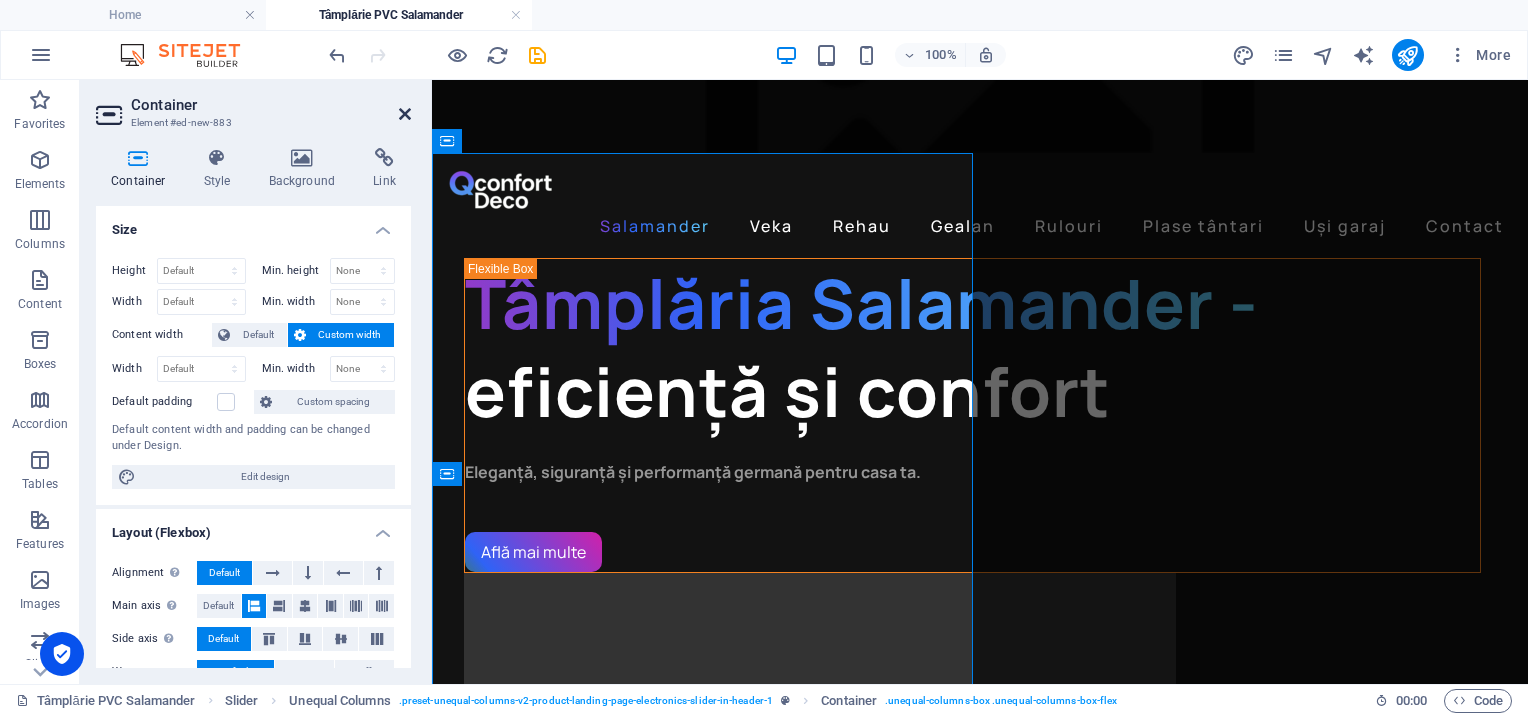 click at bounding box center [405, 114] 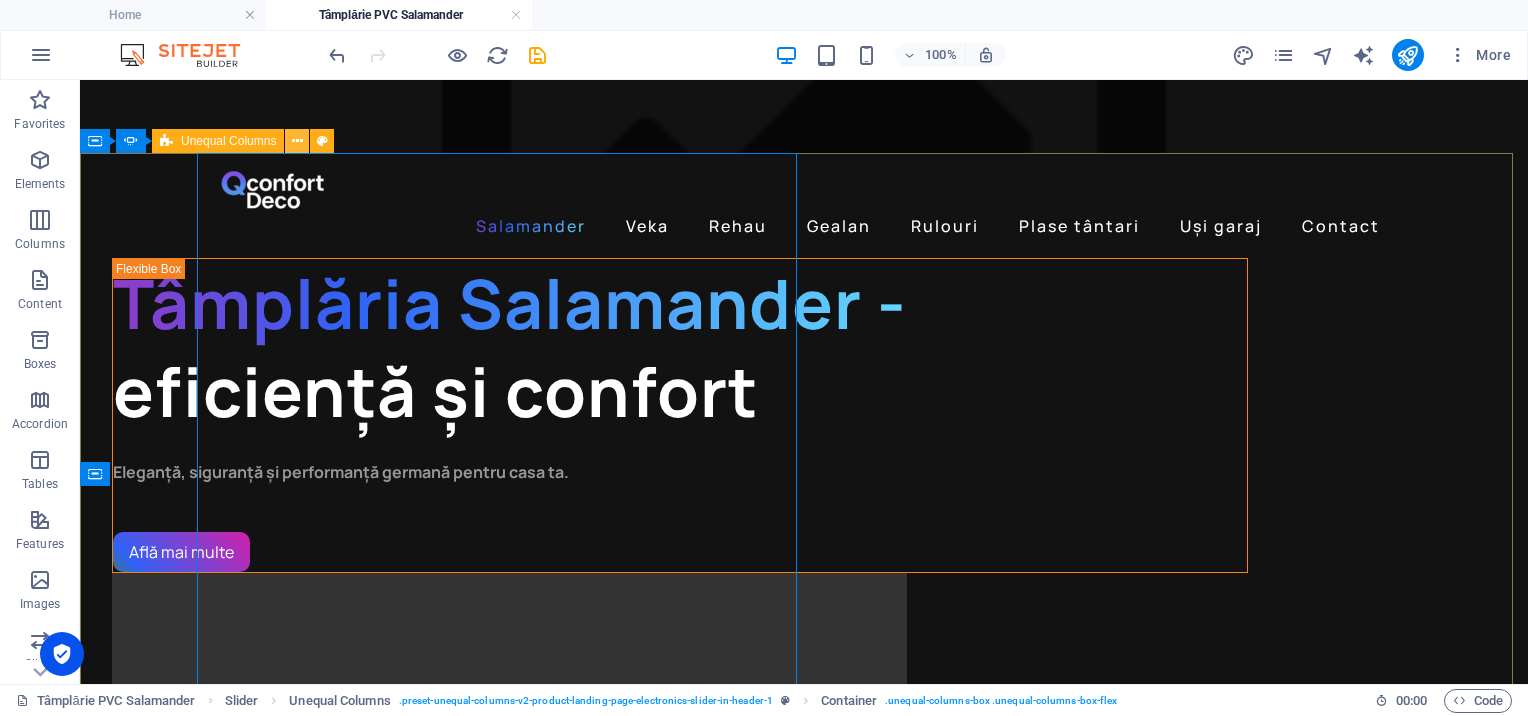 click at bounding box center [297, 141] 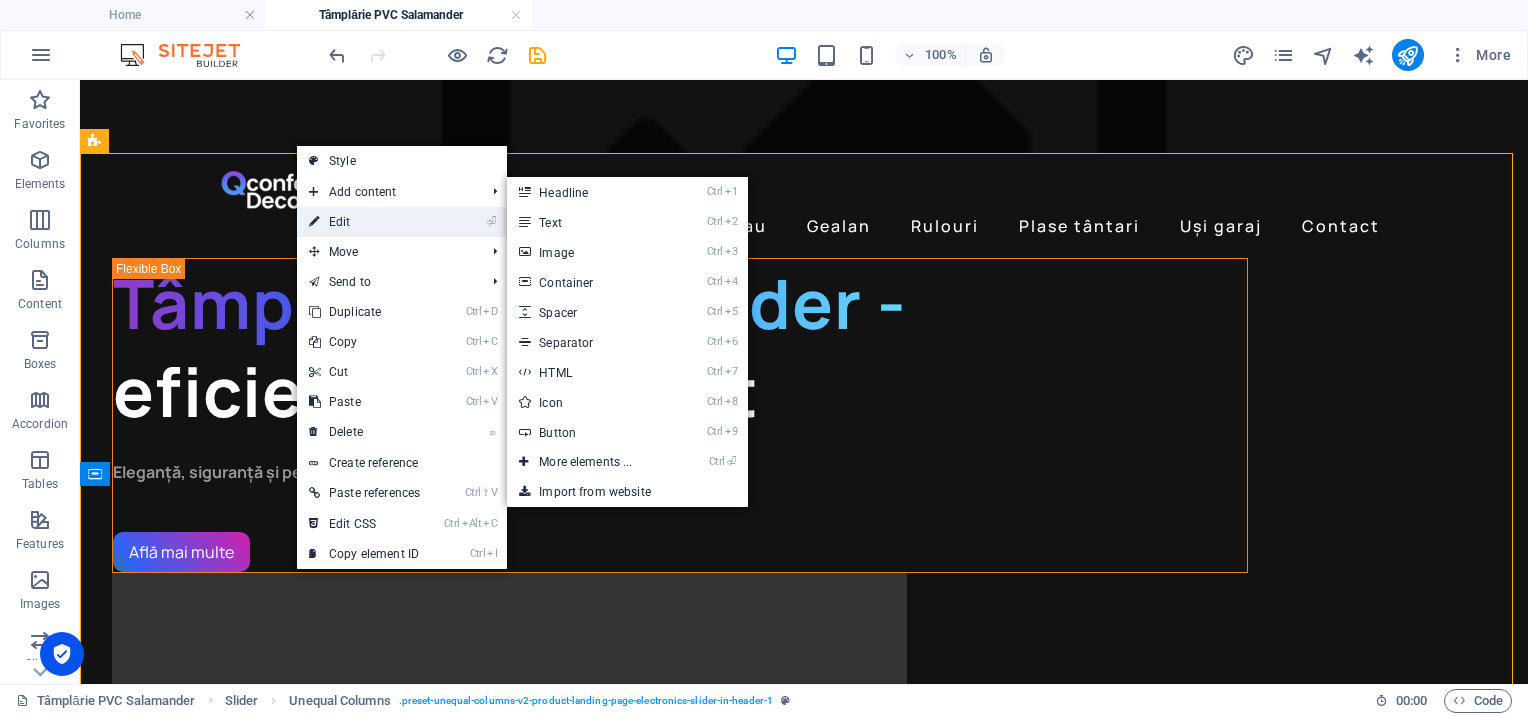click on "⏎  Edit" at bounding box center [364, 222] 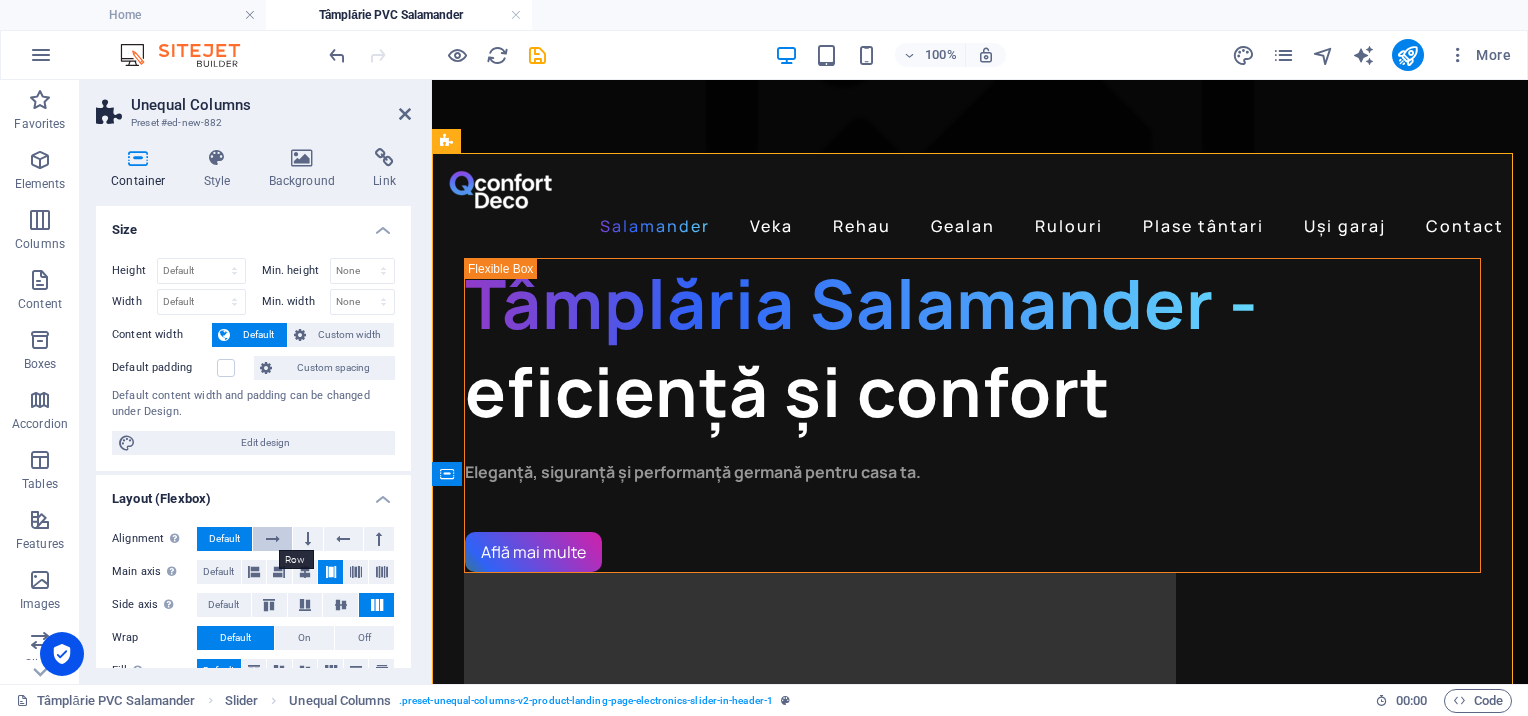 click at bounding box center [272, 539] 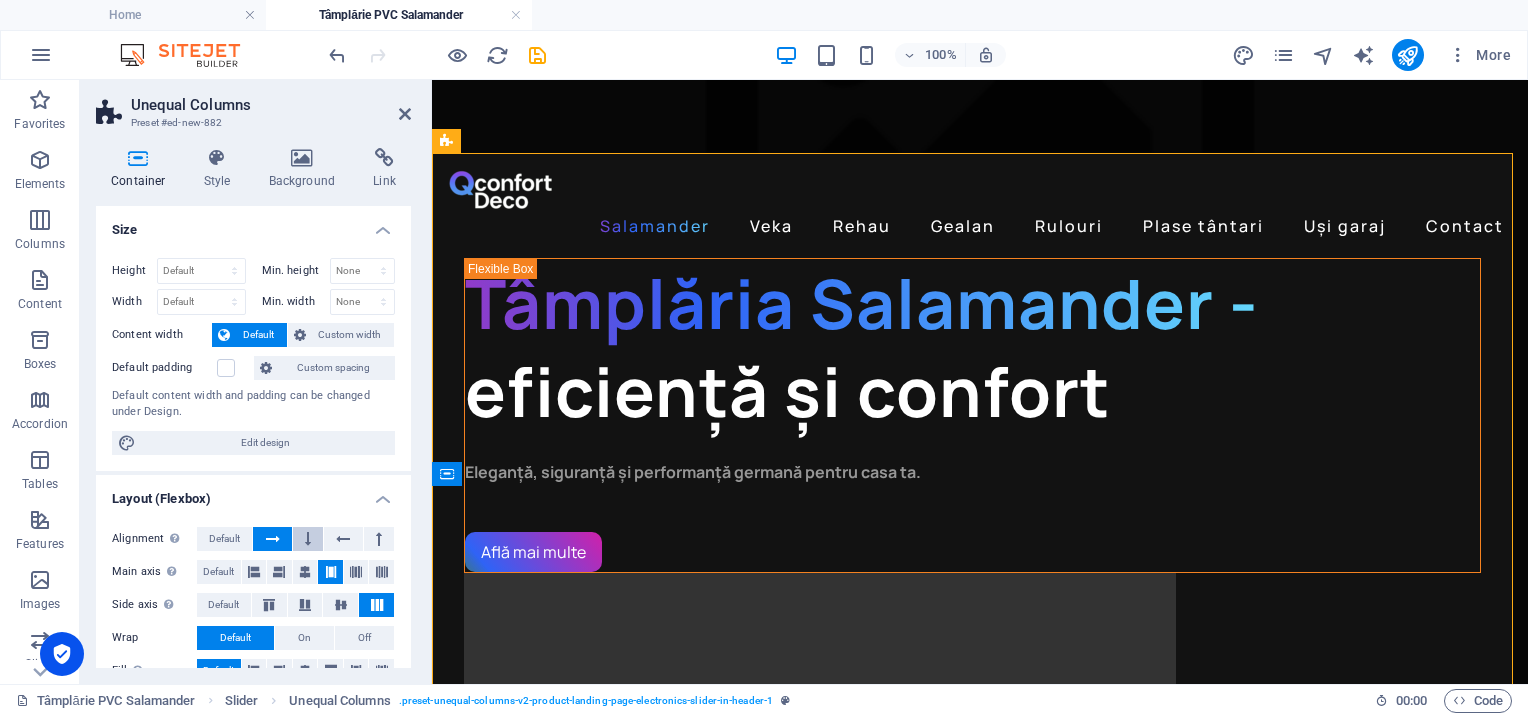 click at bounding box center [308, 539] 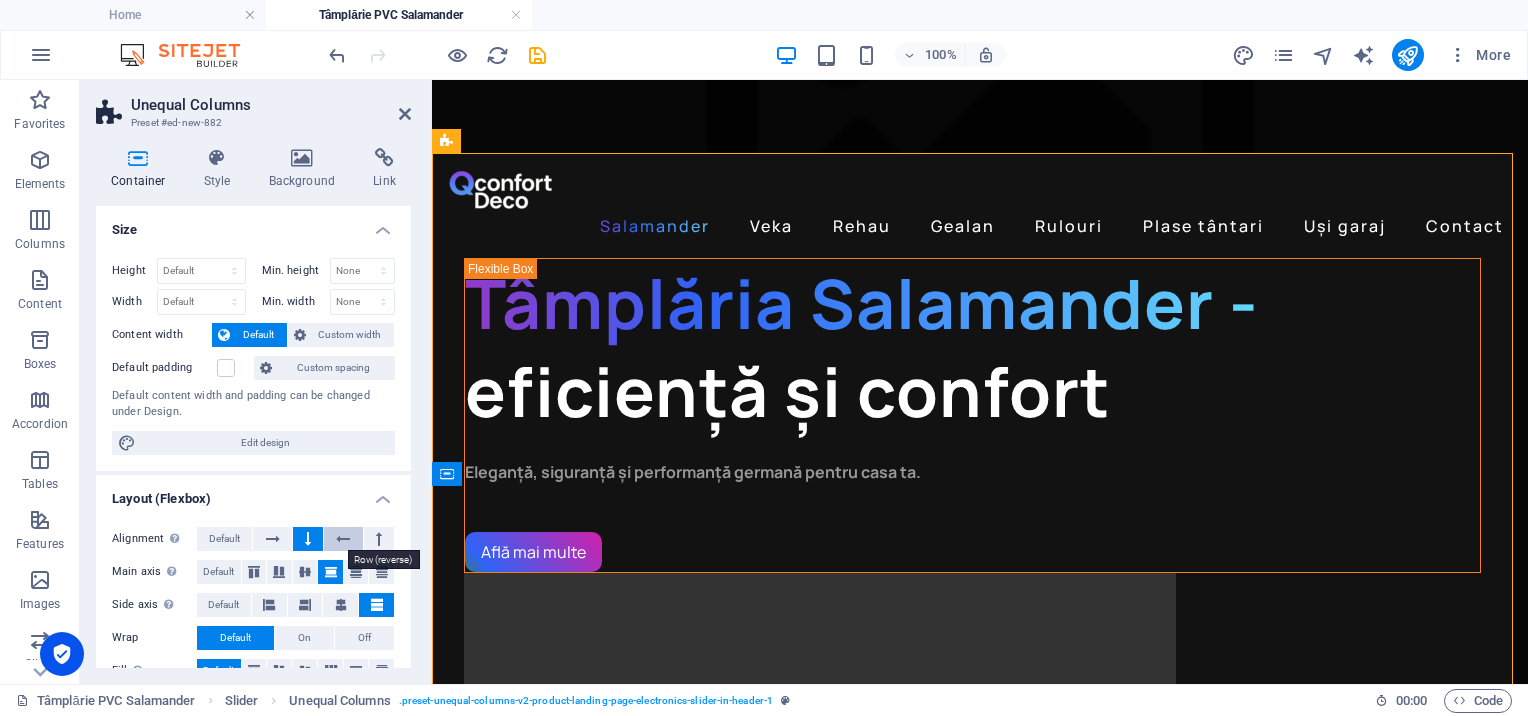 click at bounding box center [343, 539] 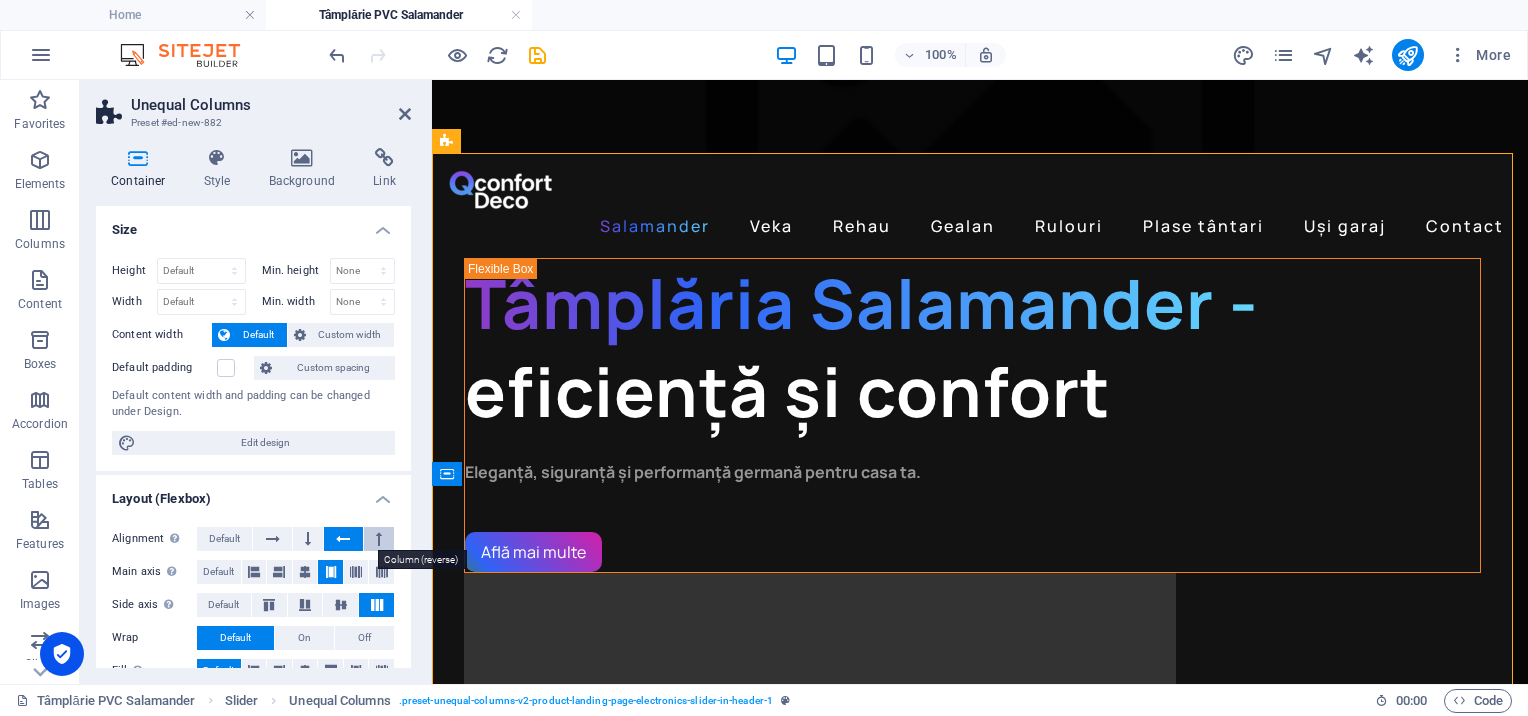 click at bounding box center (379, 539) 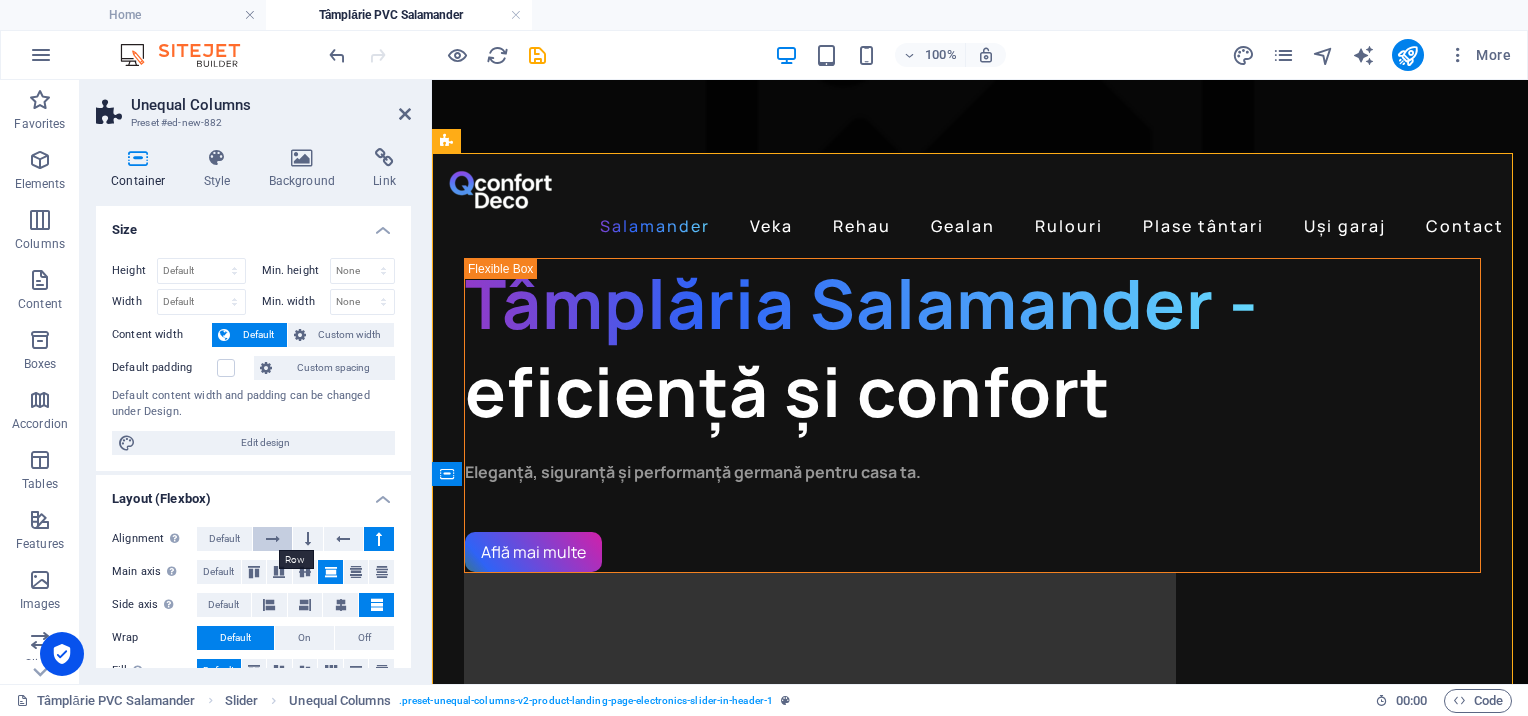 click at bounding box center (273, 539) 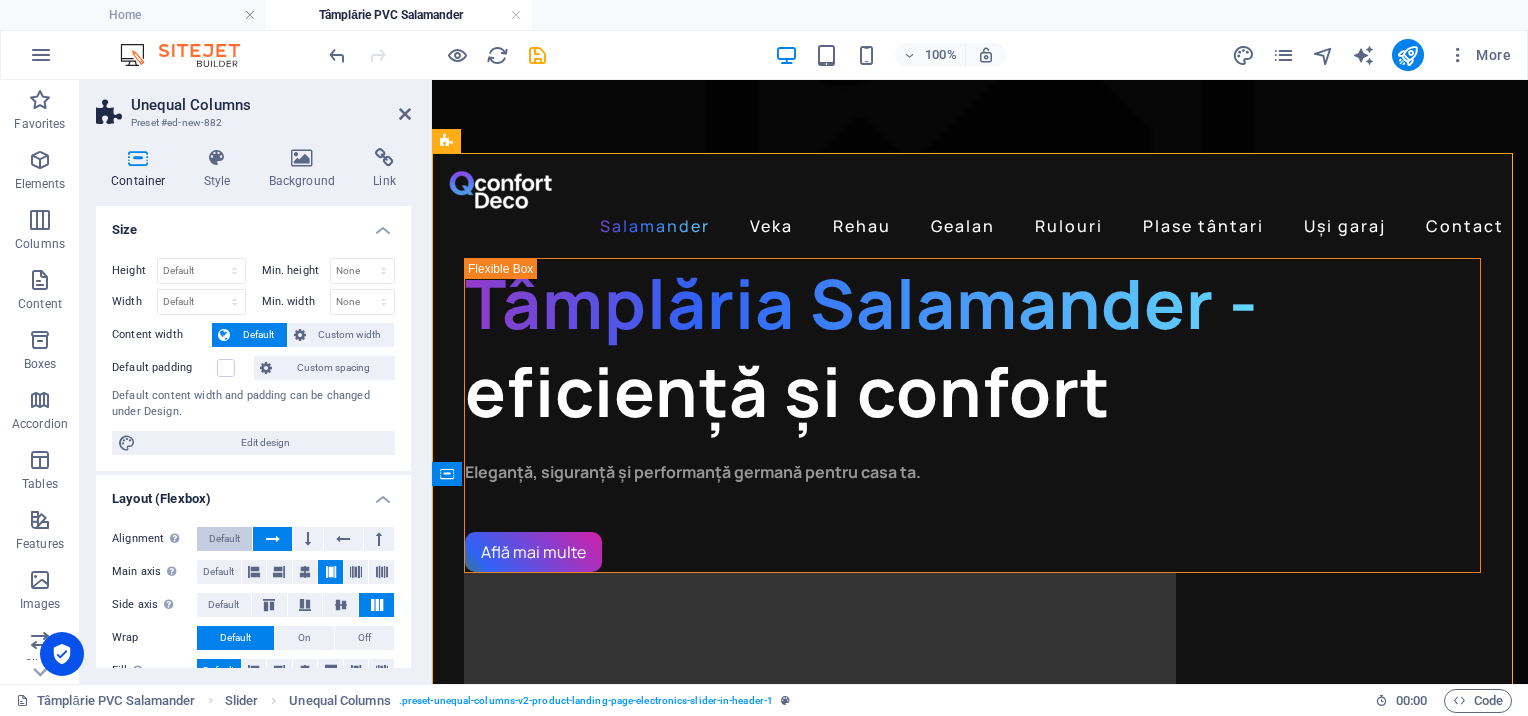 click on "Default" at bounding box center (224, 539) 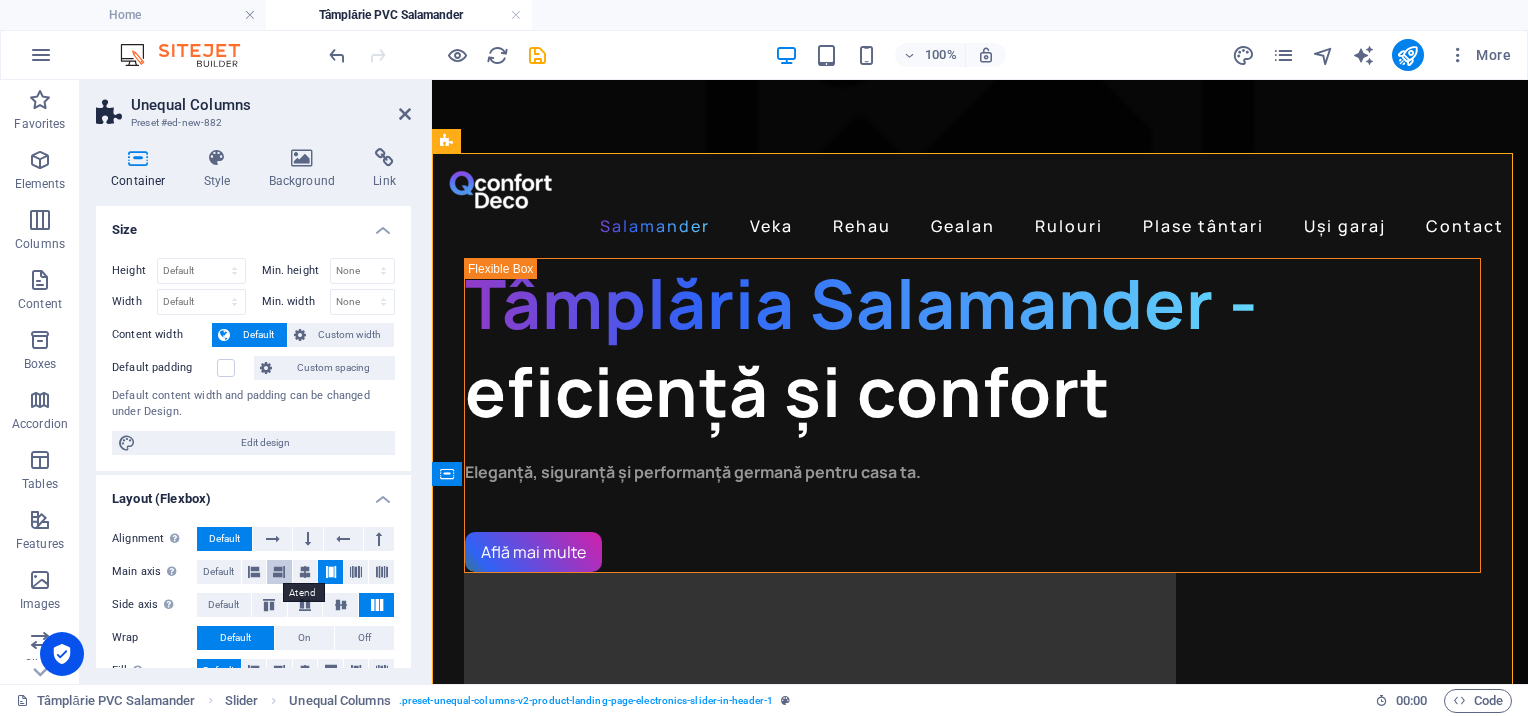 click at bounding box center [279, 572] 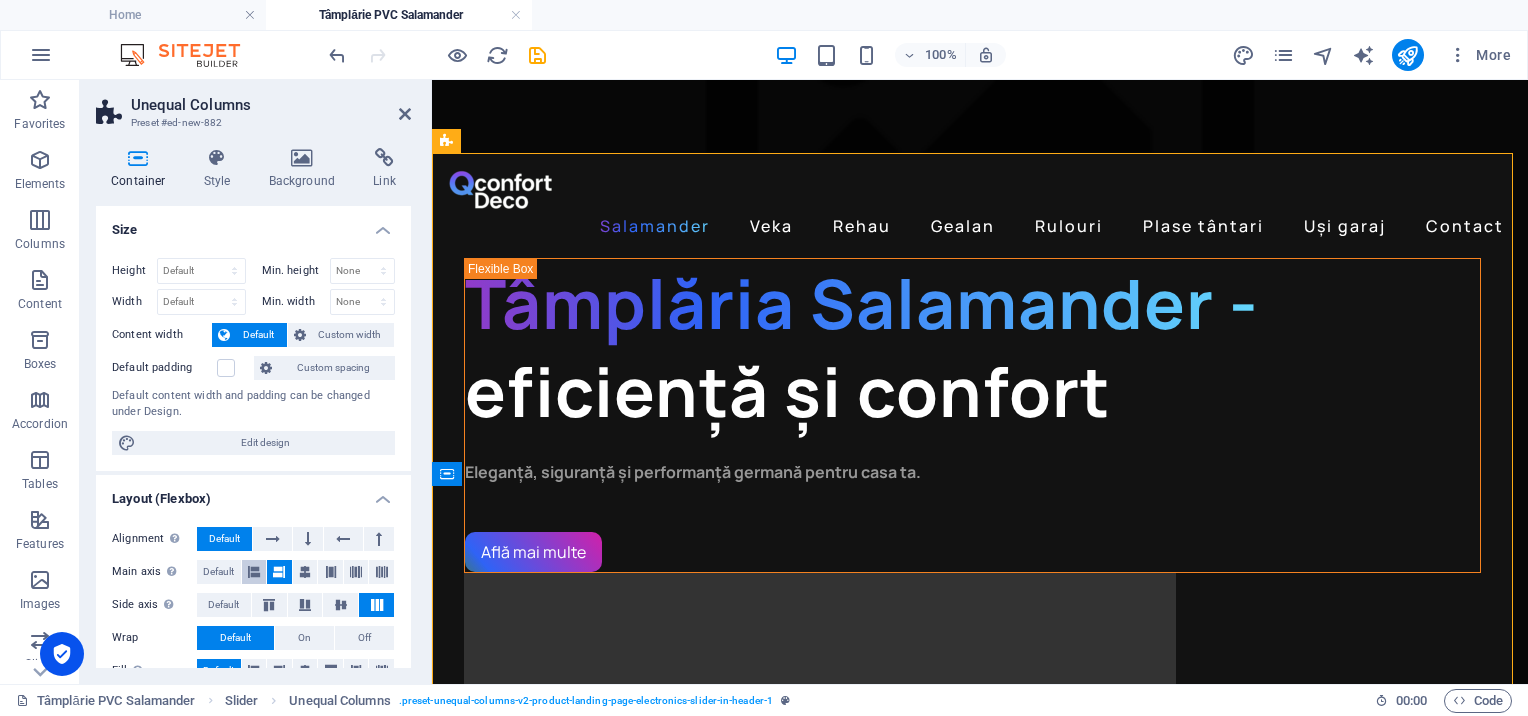 click at bounding box center [254, 572] 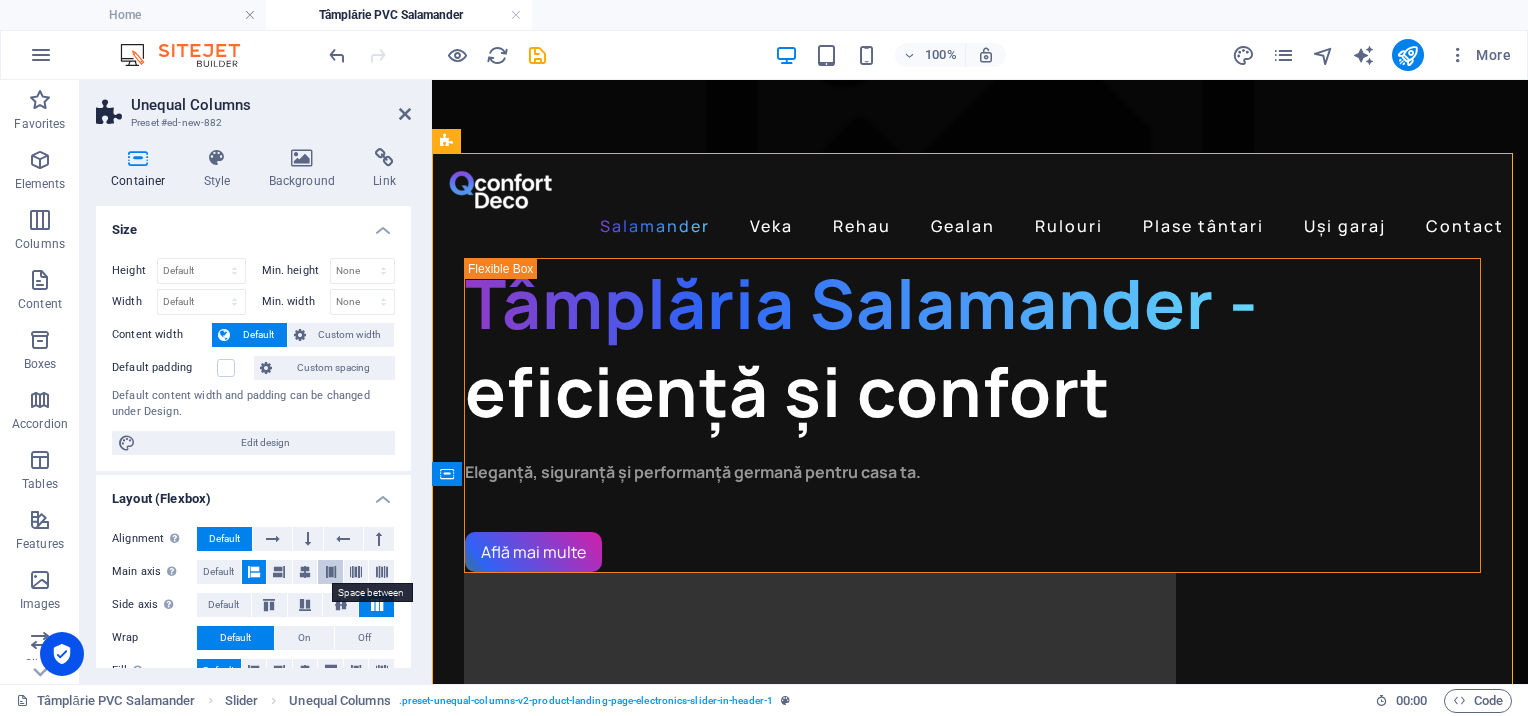 click at bounding box center (331, 572) 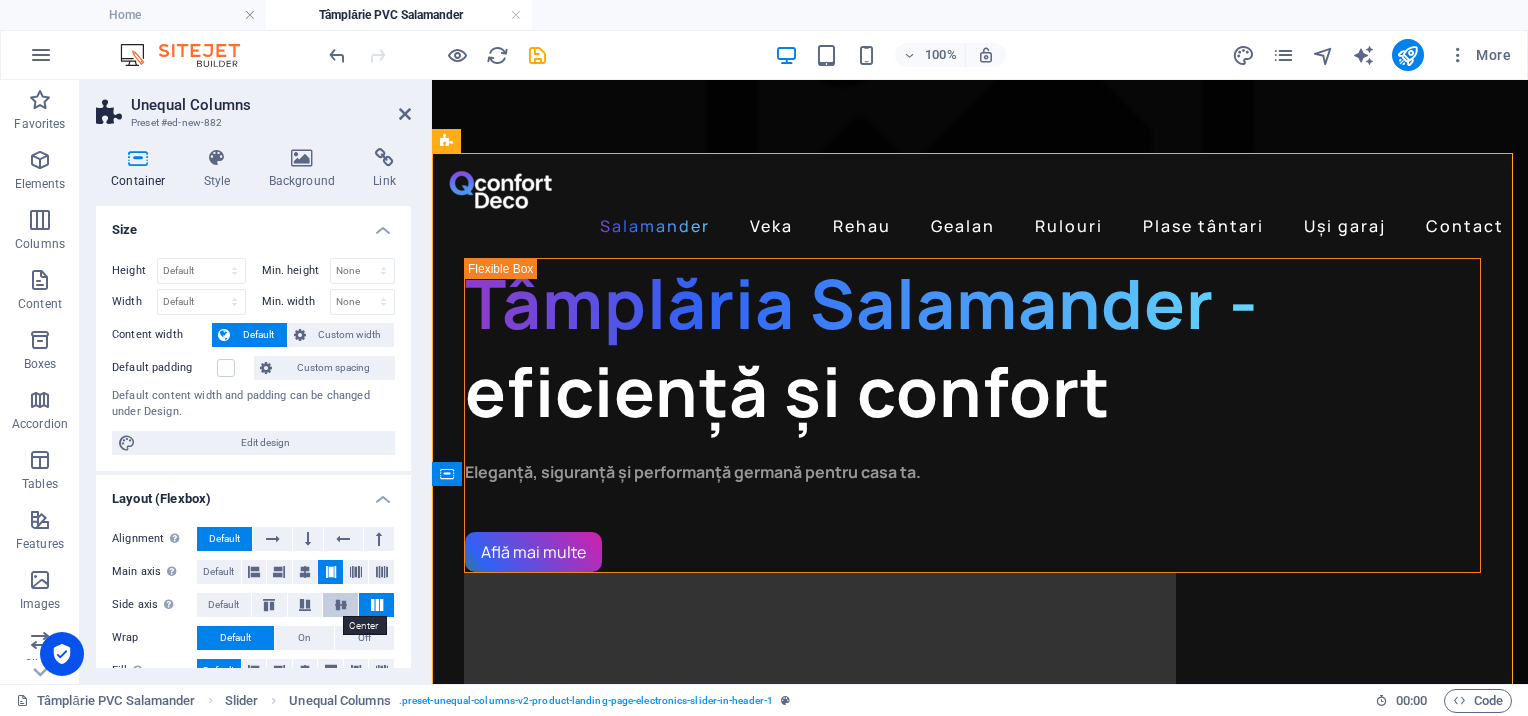 click at bounding box center [340, 605] 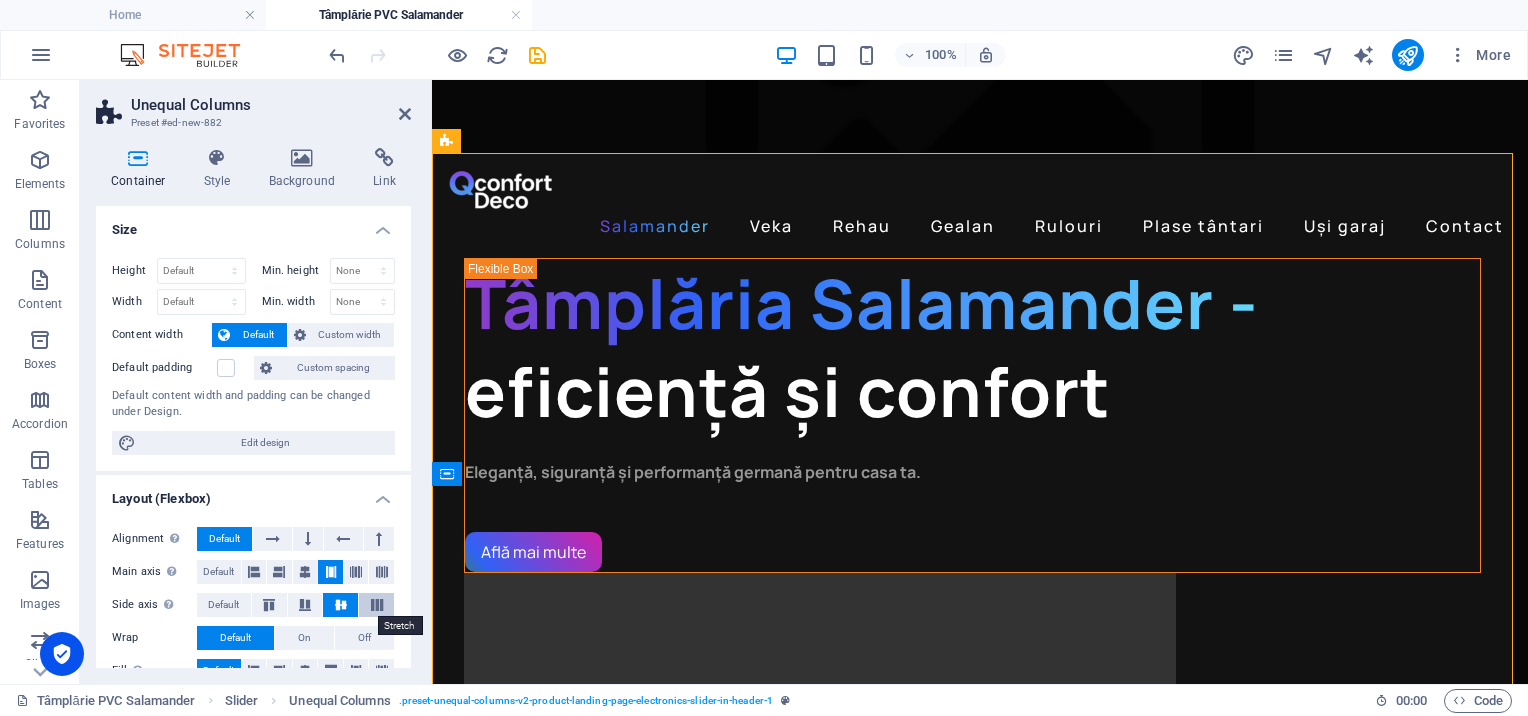 click at bounding box center (377, 605) 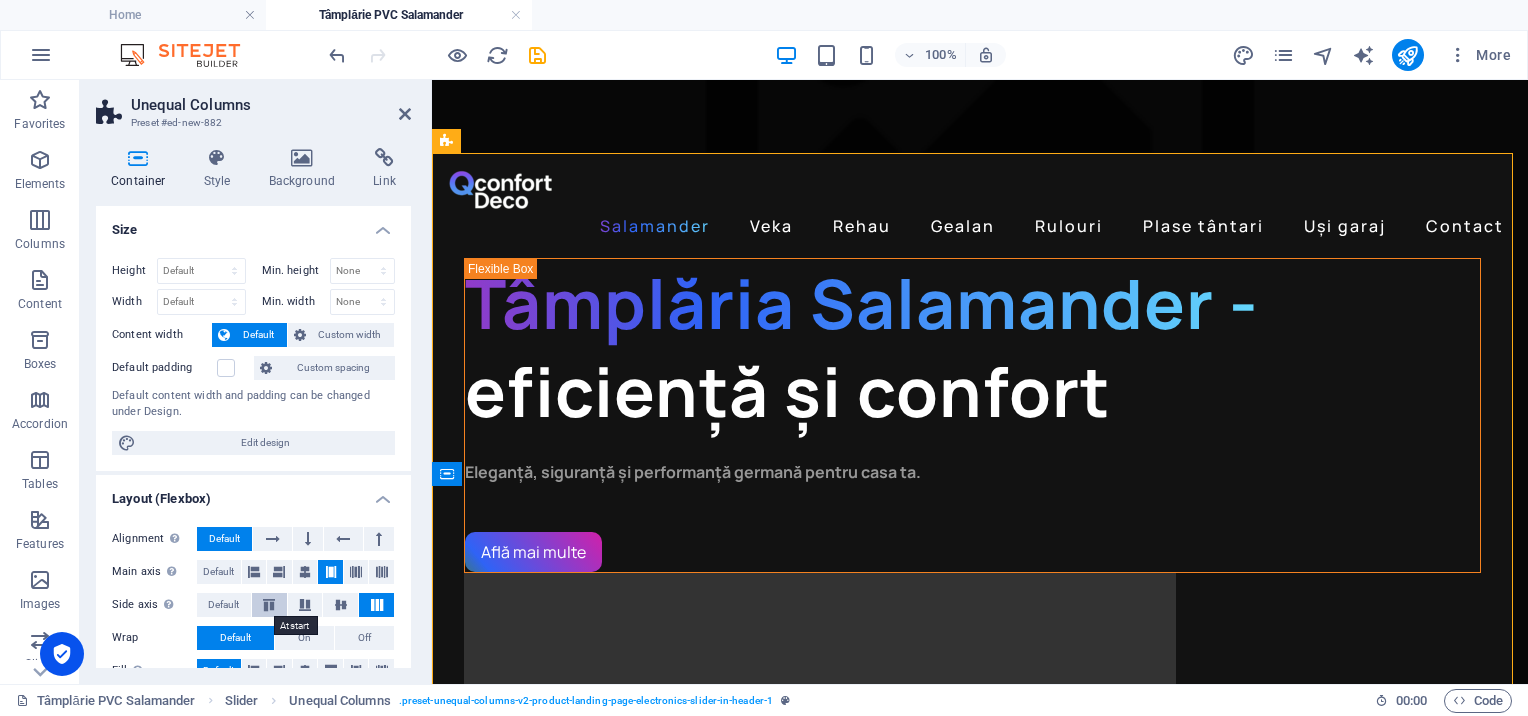 click at bounding box center (269, 605) 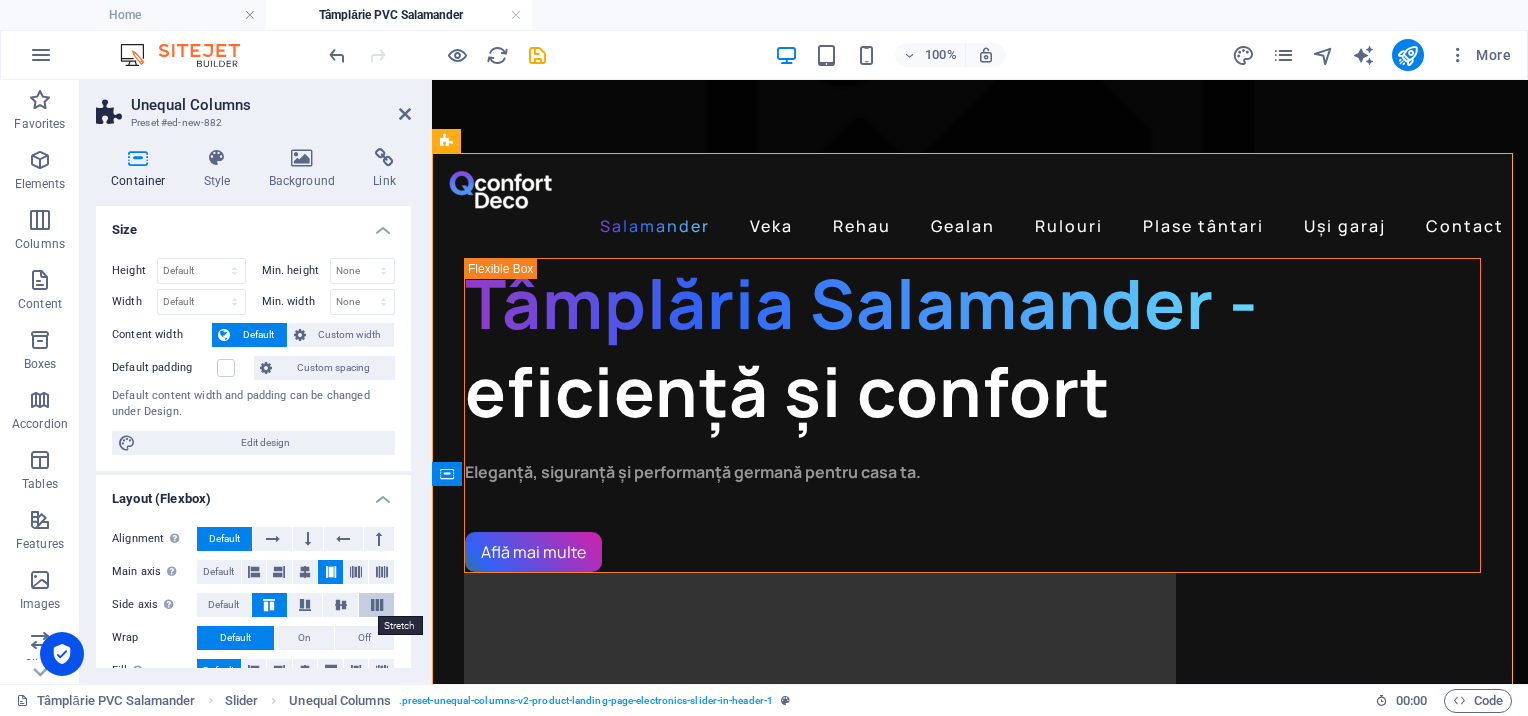 click at bounding box center (377, 605) 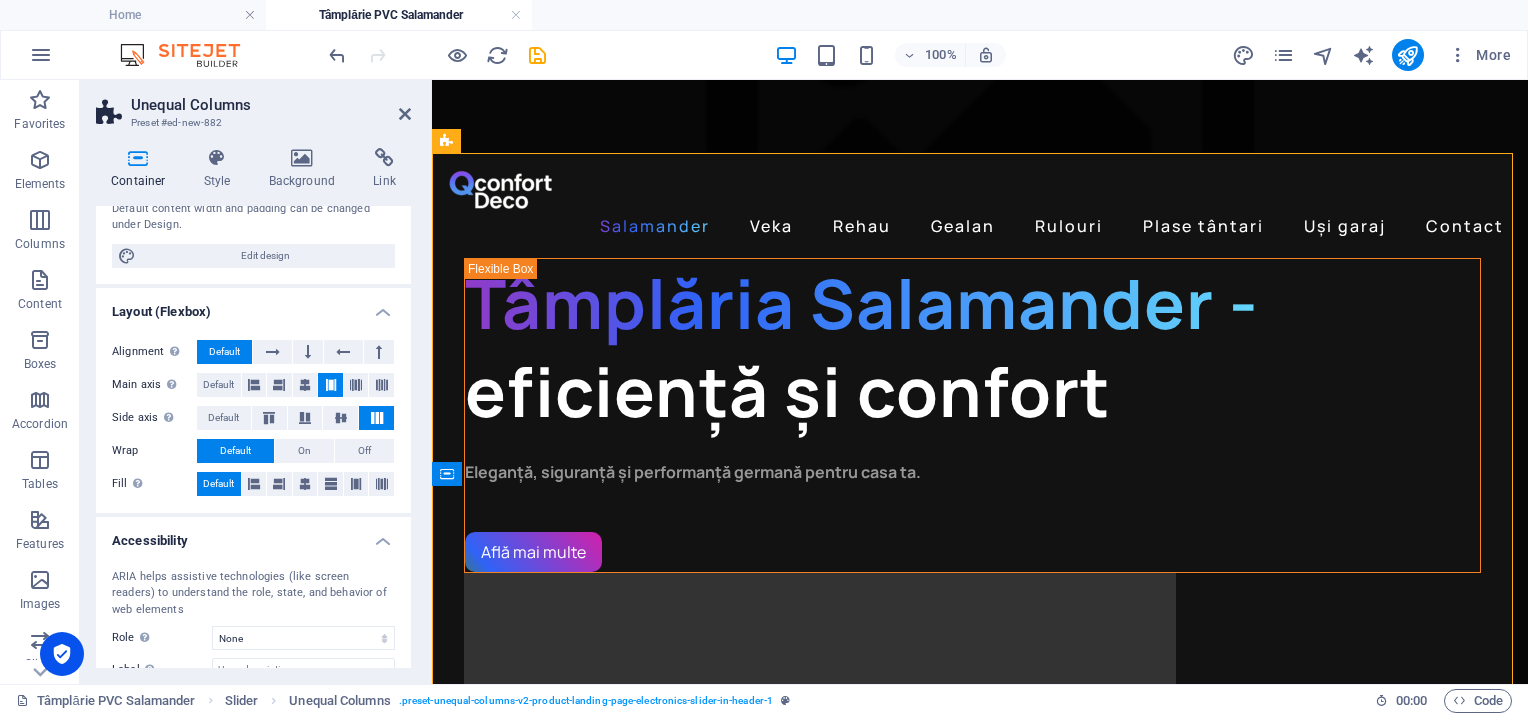 scroll, scrollTop: 188, scrollLeft: 0, axis: vertical 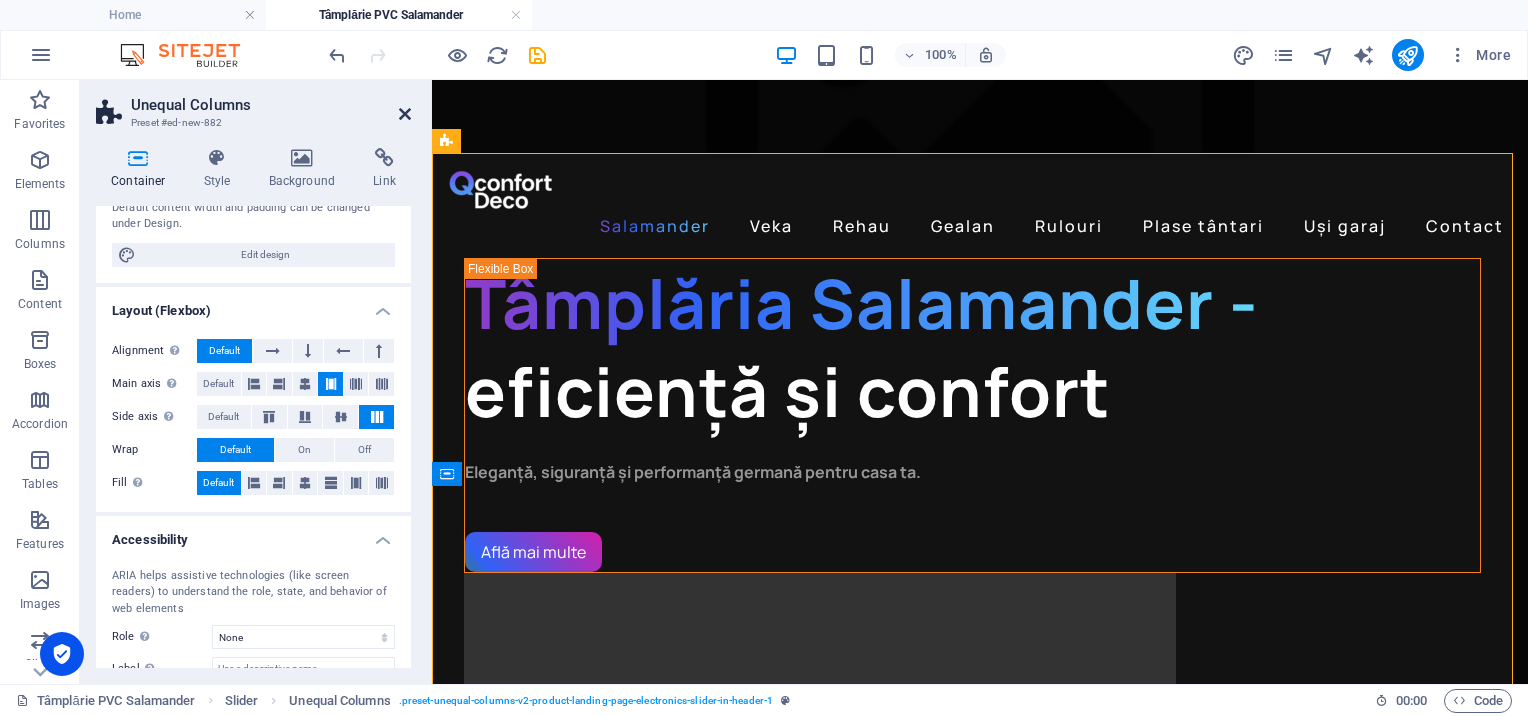click at bounding box center [405, 114] 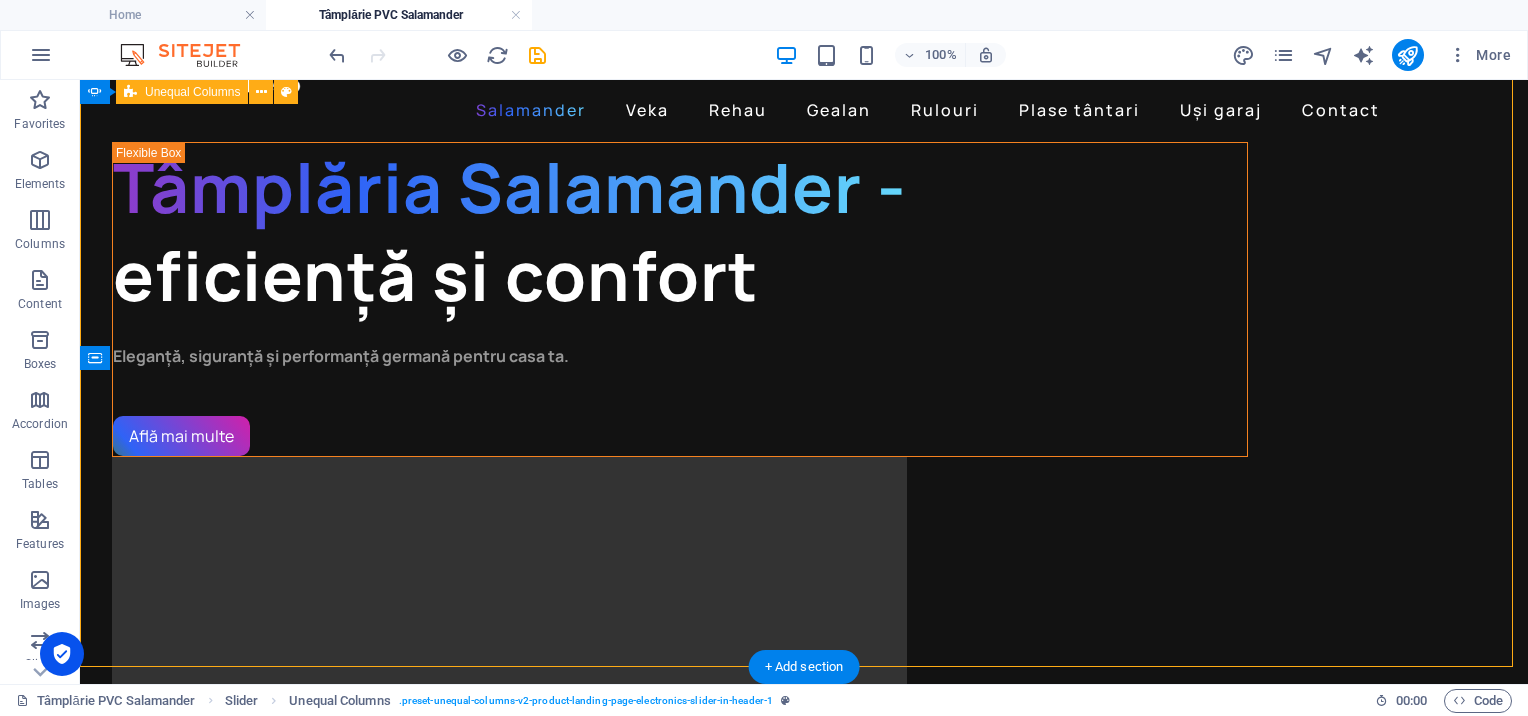 scroll, scrollTop: 0, scrollLeft: 0, axis: both 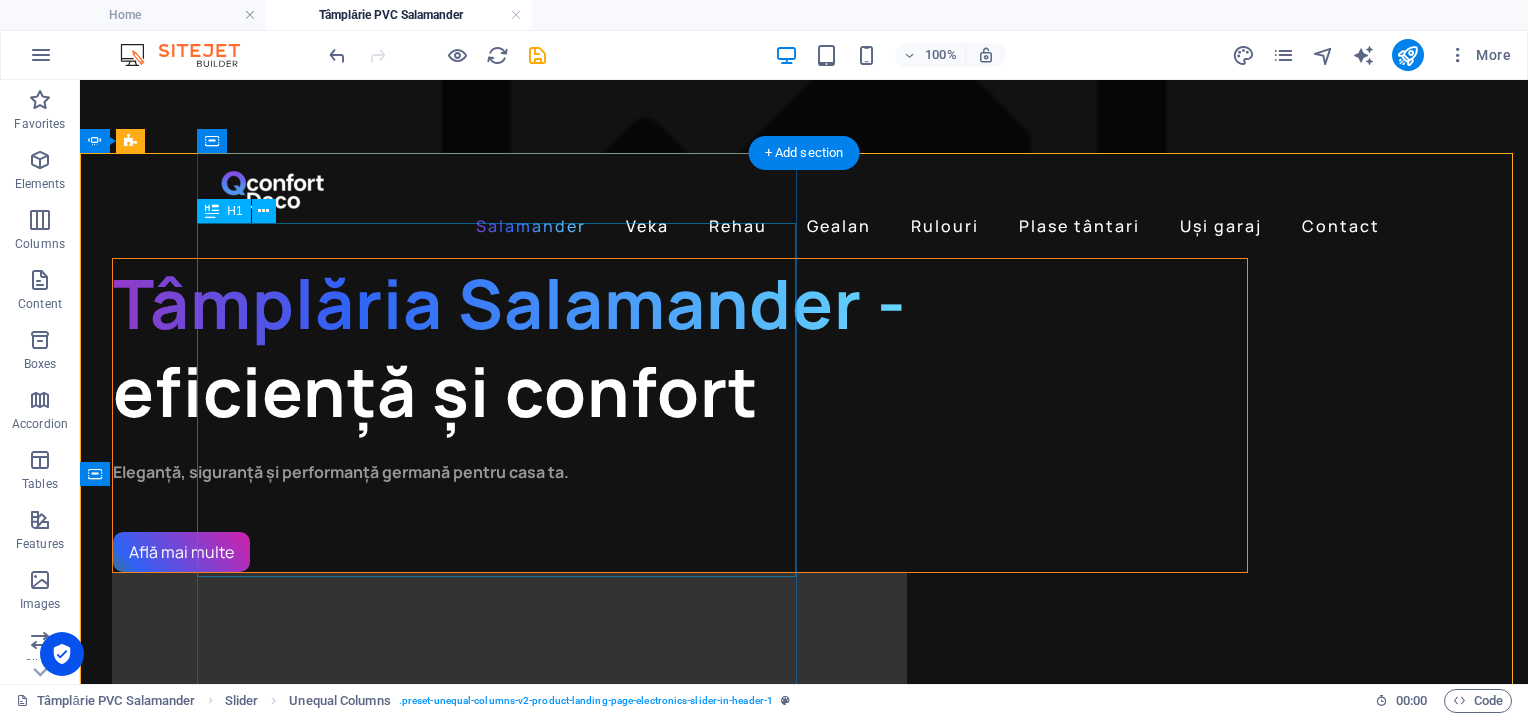 click on "Tâmplăria Salamander - eficiență și confort" at bounding box center (680, 347) 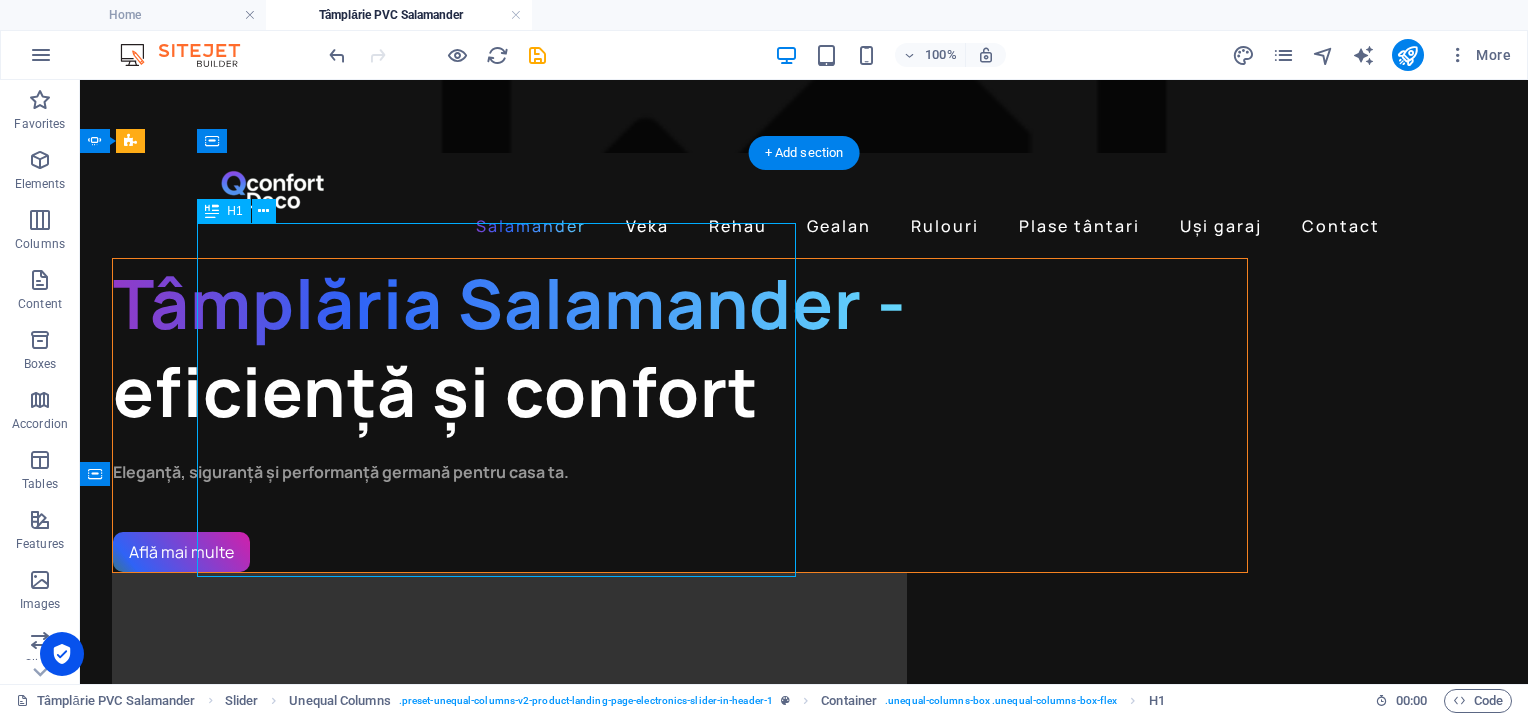 click on "Tâmplăria Salamander - eficiență și confort" at bounding box center (680, 347) 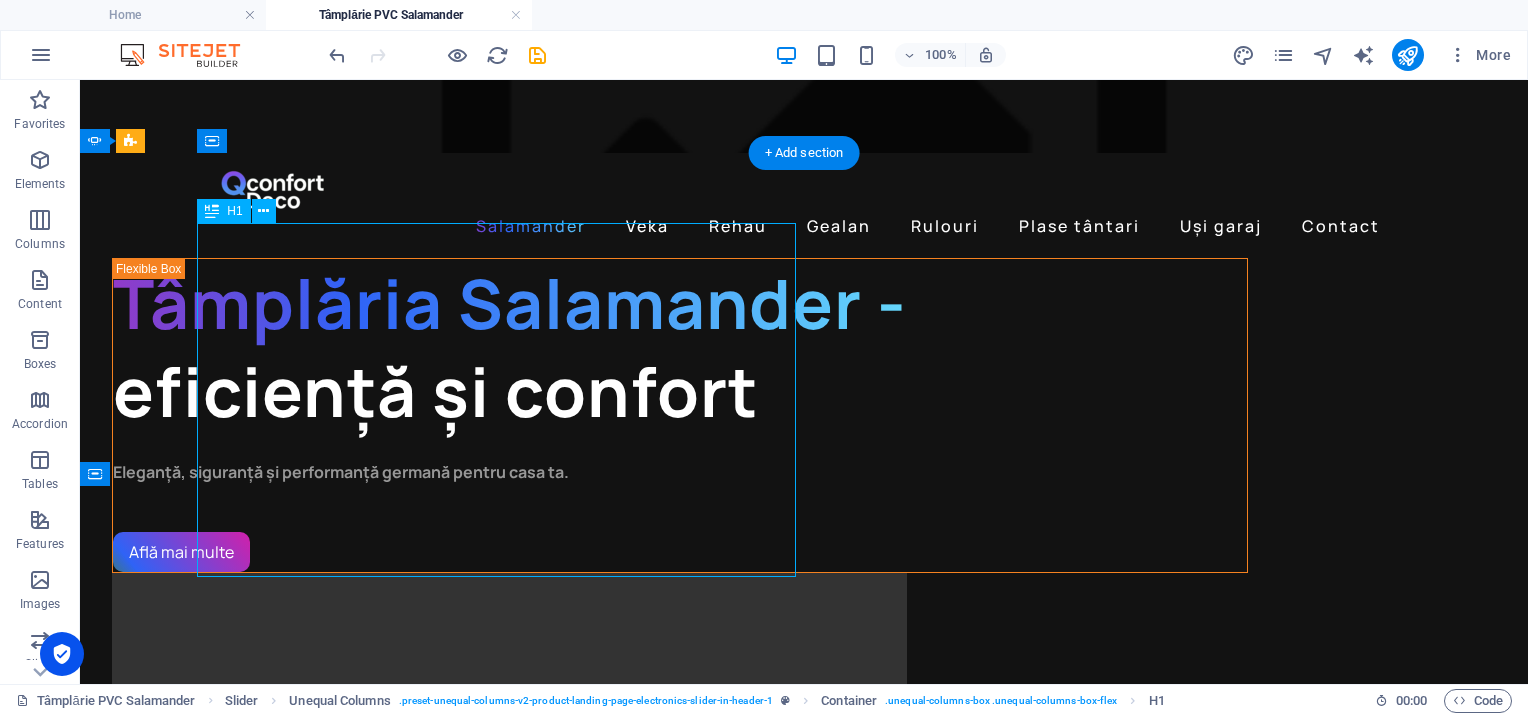 drag, startPoint x: 440, startPoint y: 362, endPoint x: 88, endPoint y: 362, distance: 352 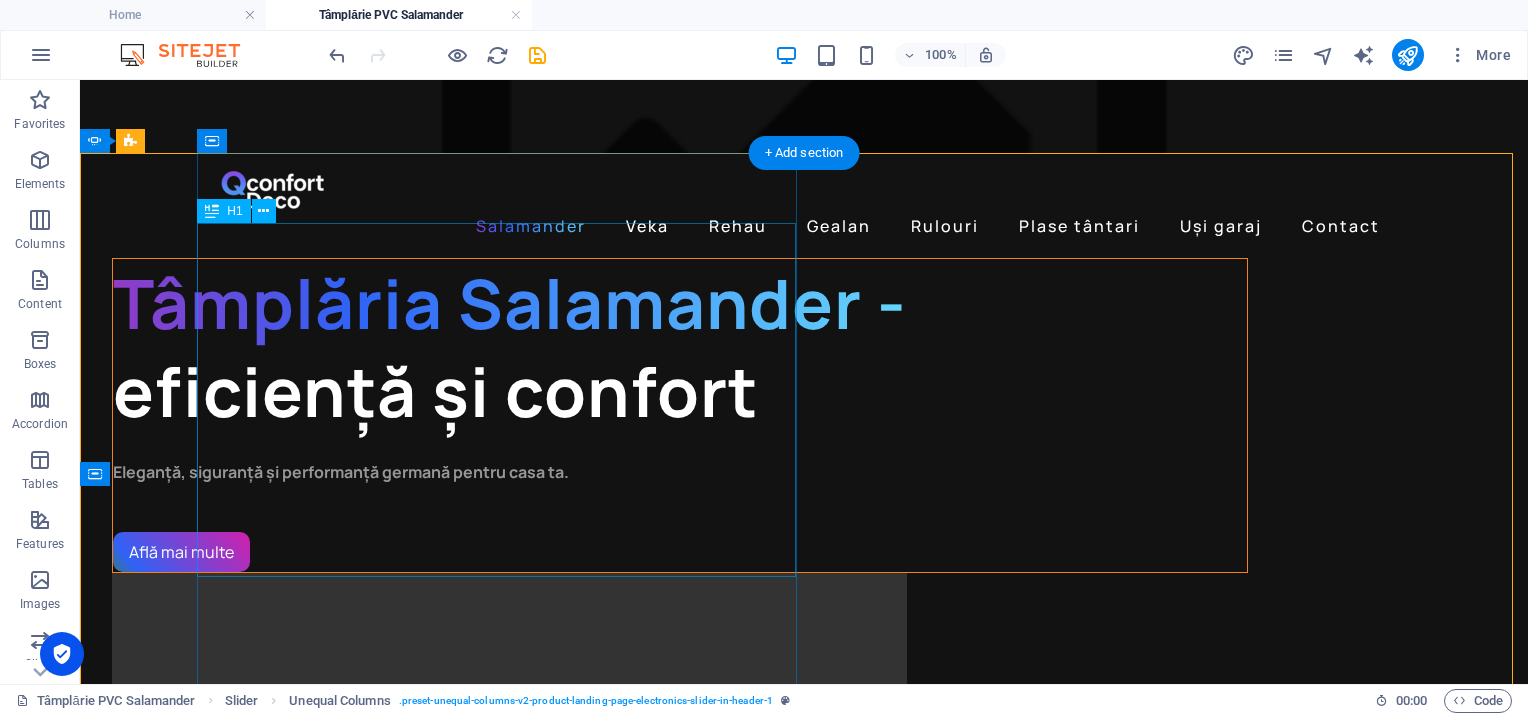 click on "Tâmplăria Salamander - eficiență și confort" at bounding box center (680, 347) 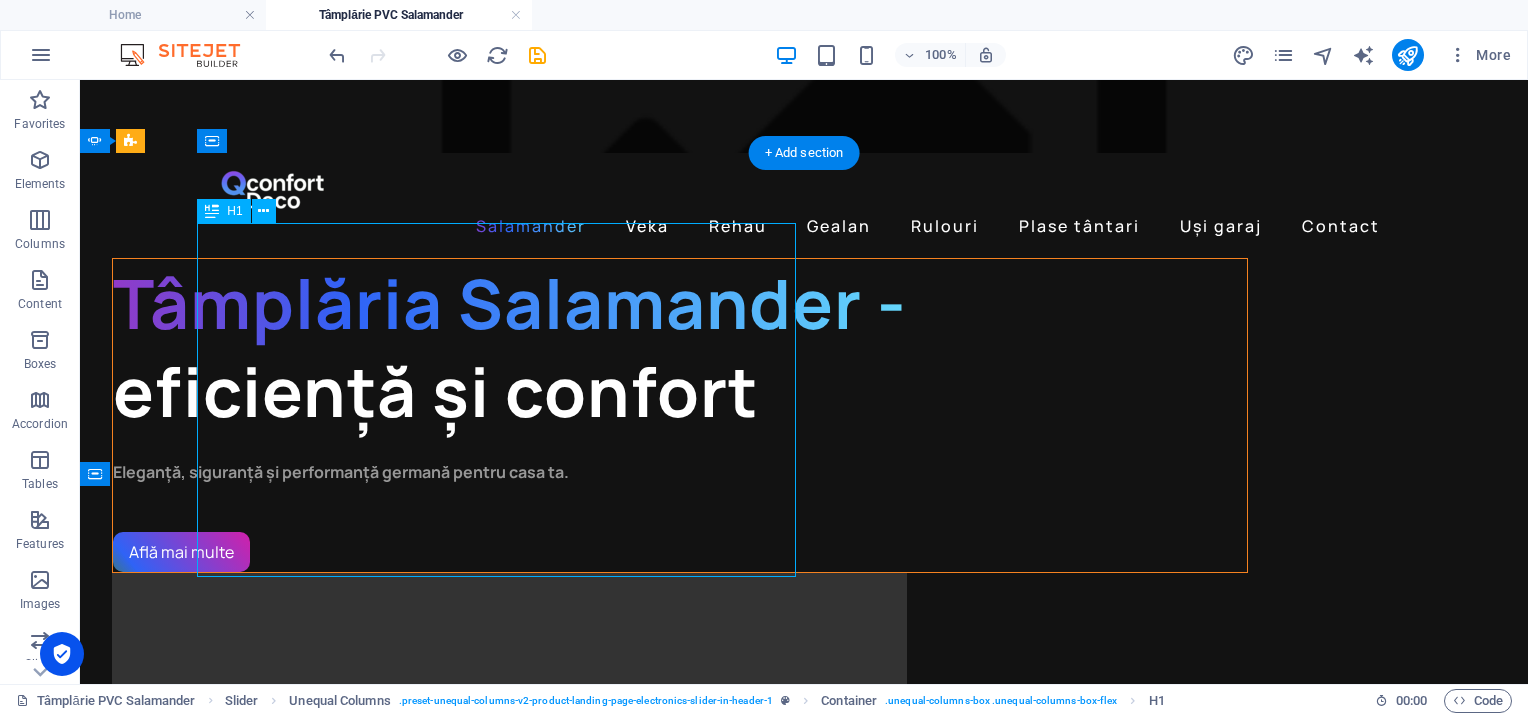 click on "Tâmplăria Salamander - eficiență și confort" at bounding box center [680, 347] 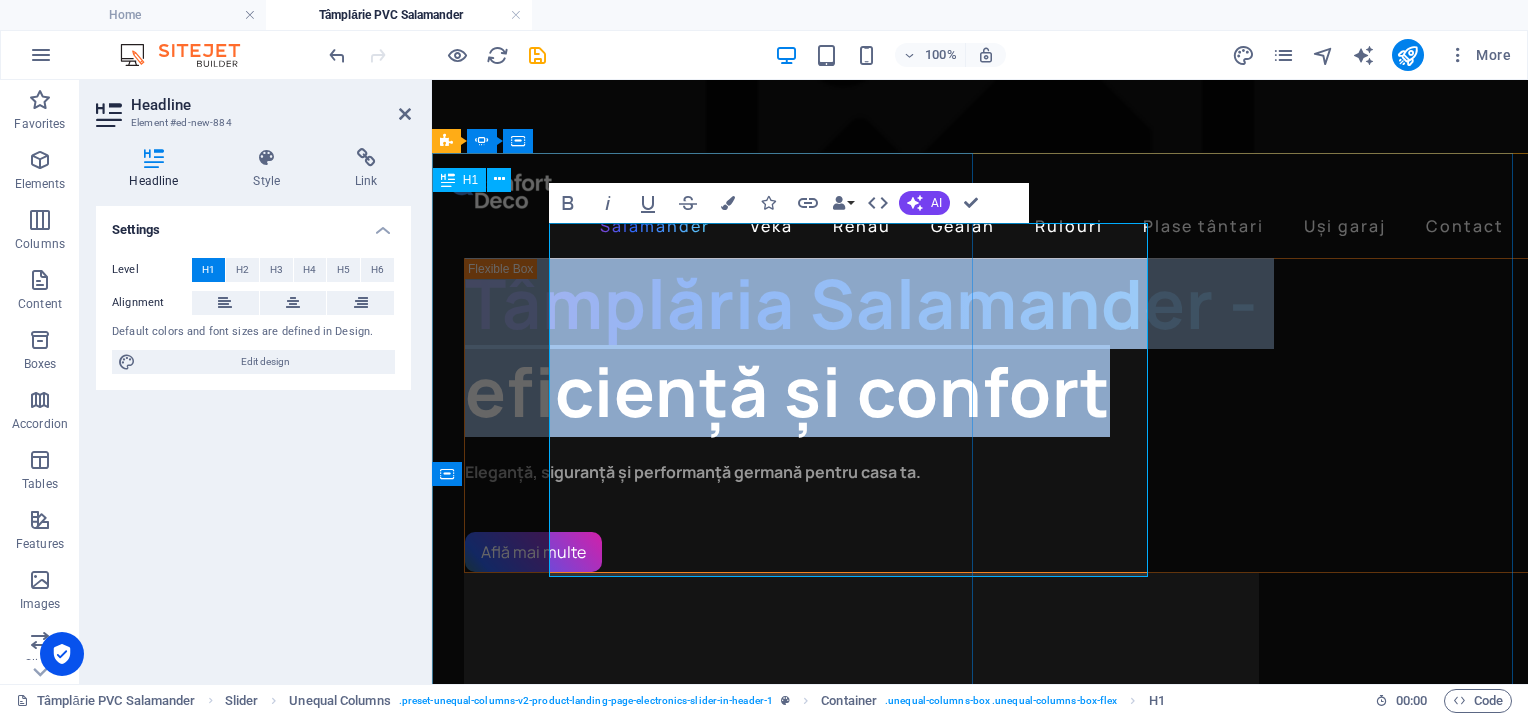 drag, startPoint x: 792, startPoint y: 349, endPoint x: 440, endPoint y: 349, distance: 352 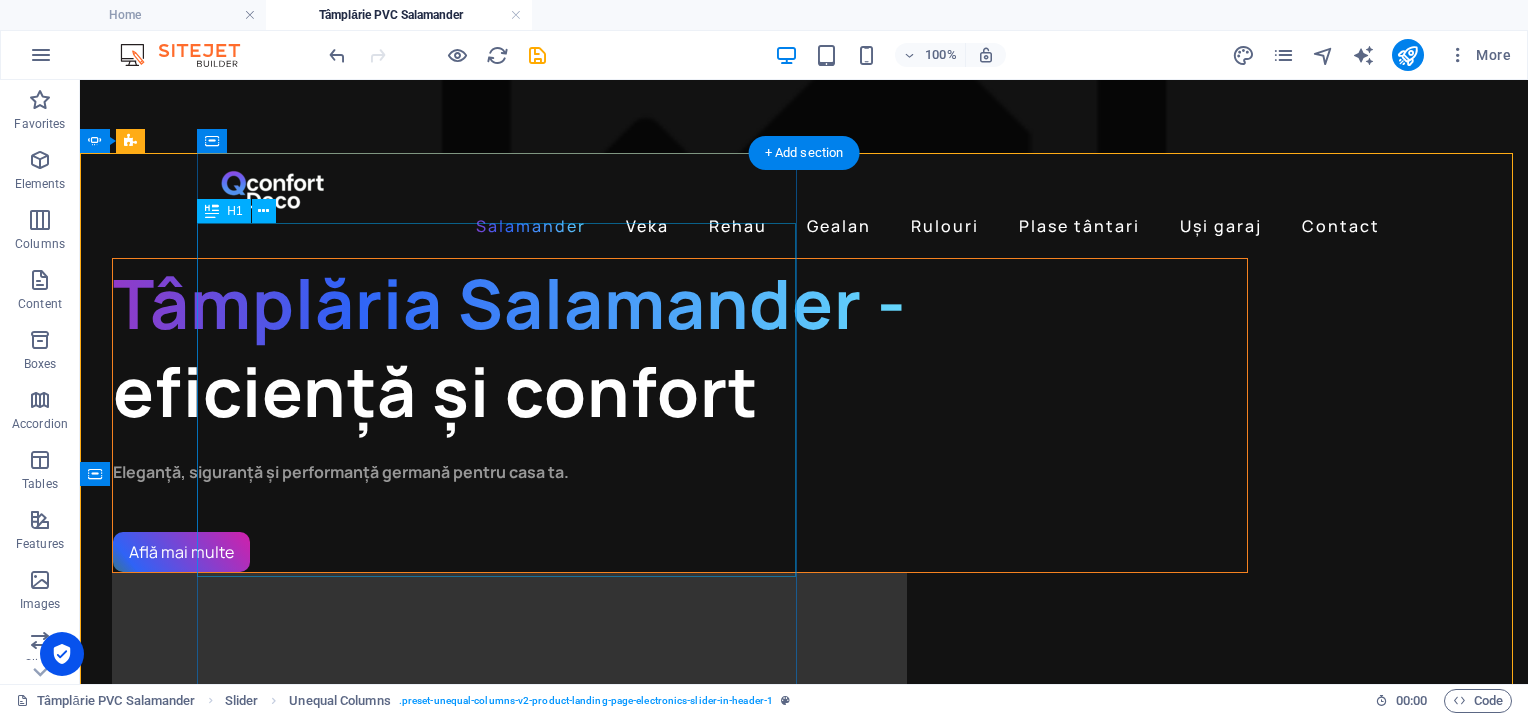 click on "Tâmplăria Salamander - eficiență și confort" at bounding box center (680, 347) 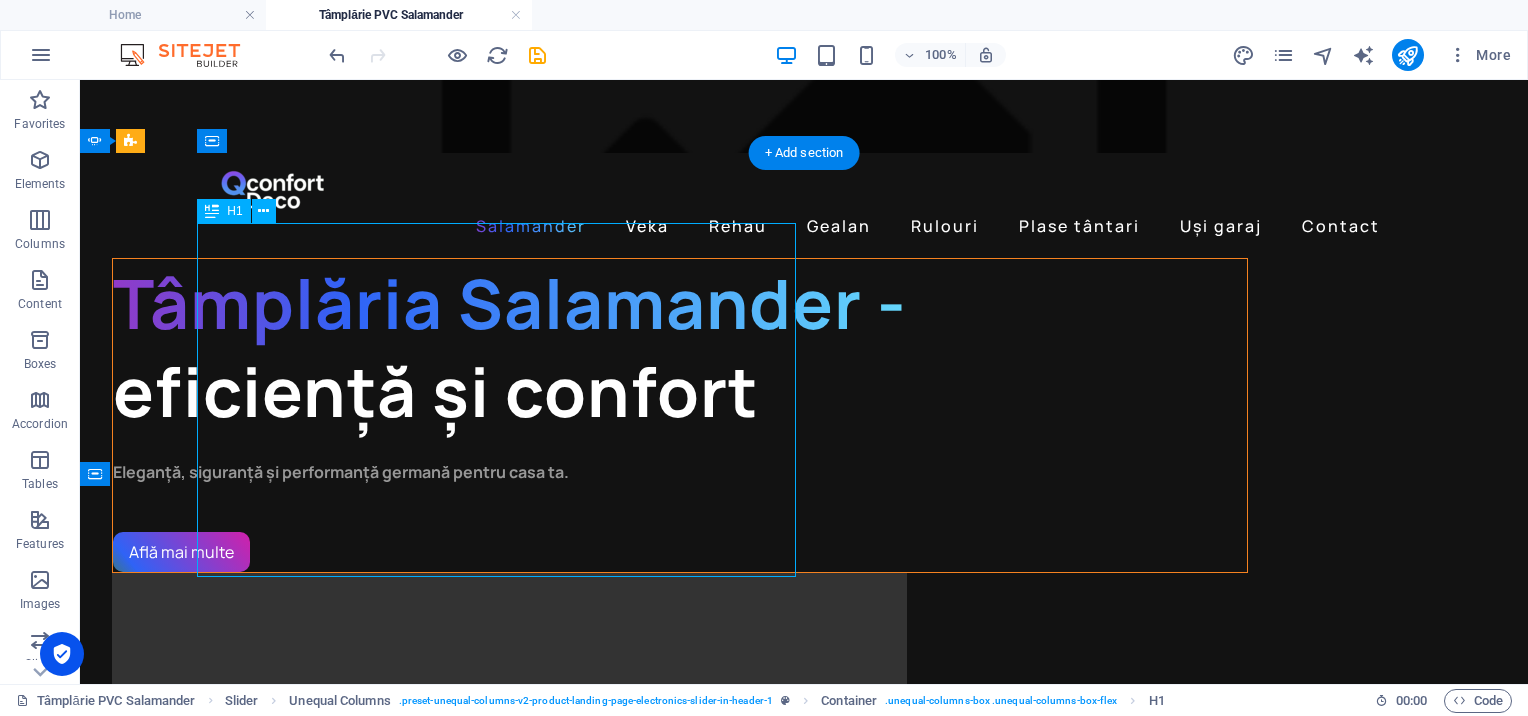 click on "Tâmplăria Salamander - eficiență și confort" at bounding box center [680, 347] 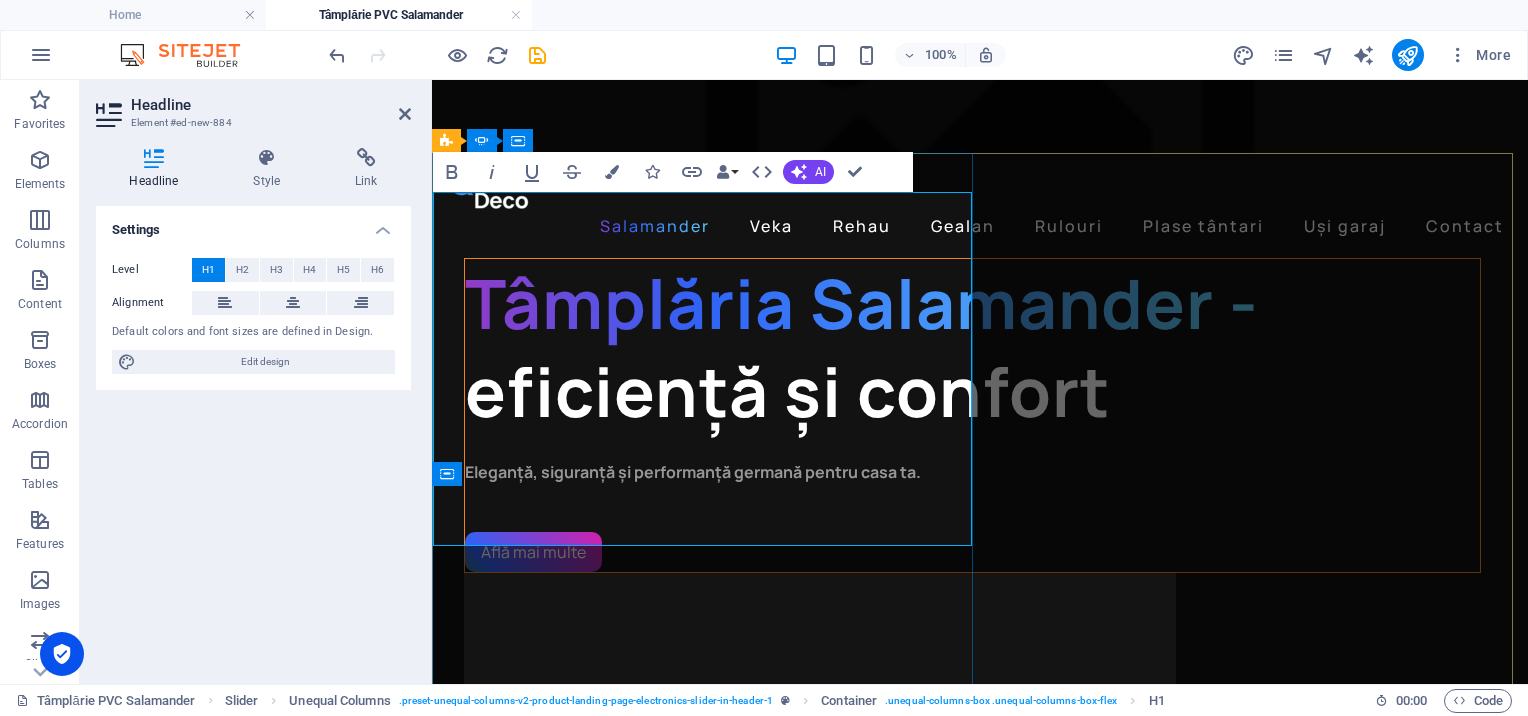 click on "Tâmplăria Salamander - eficiență și confort" at bounding box center (972, 347) 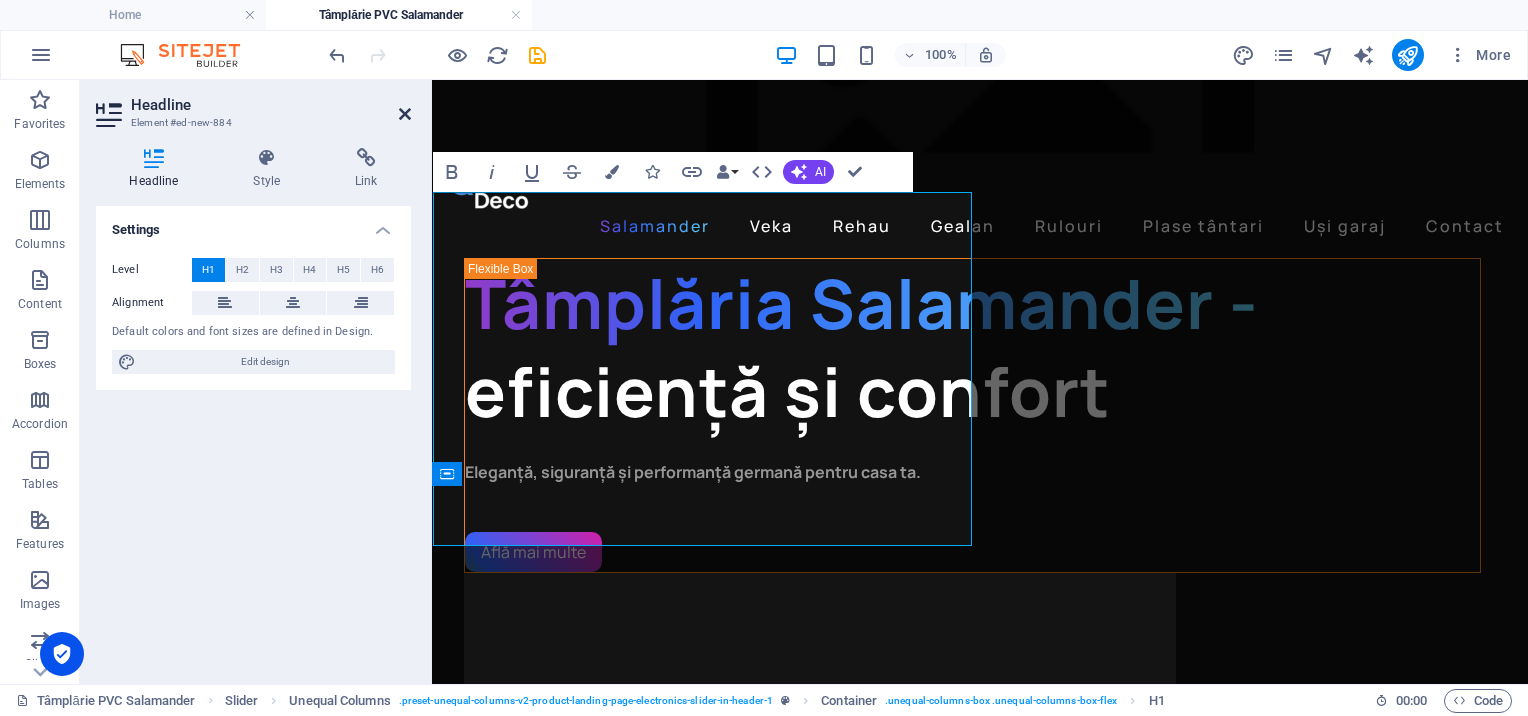click at bounding box center [405, 114] 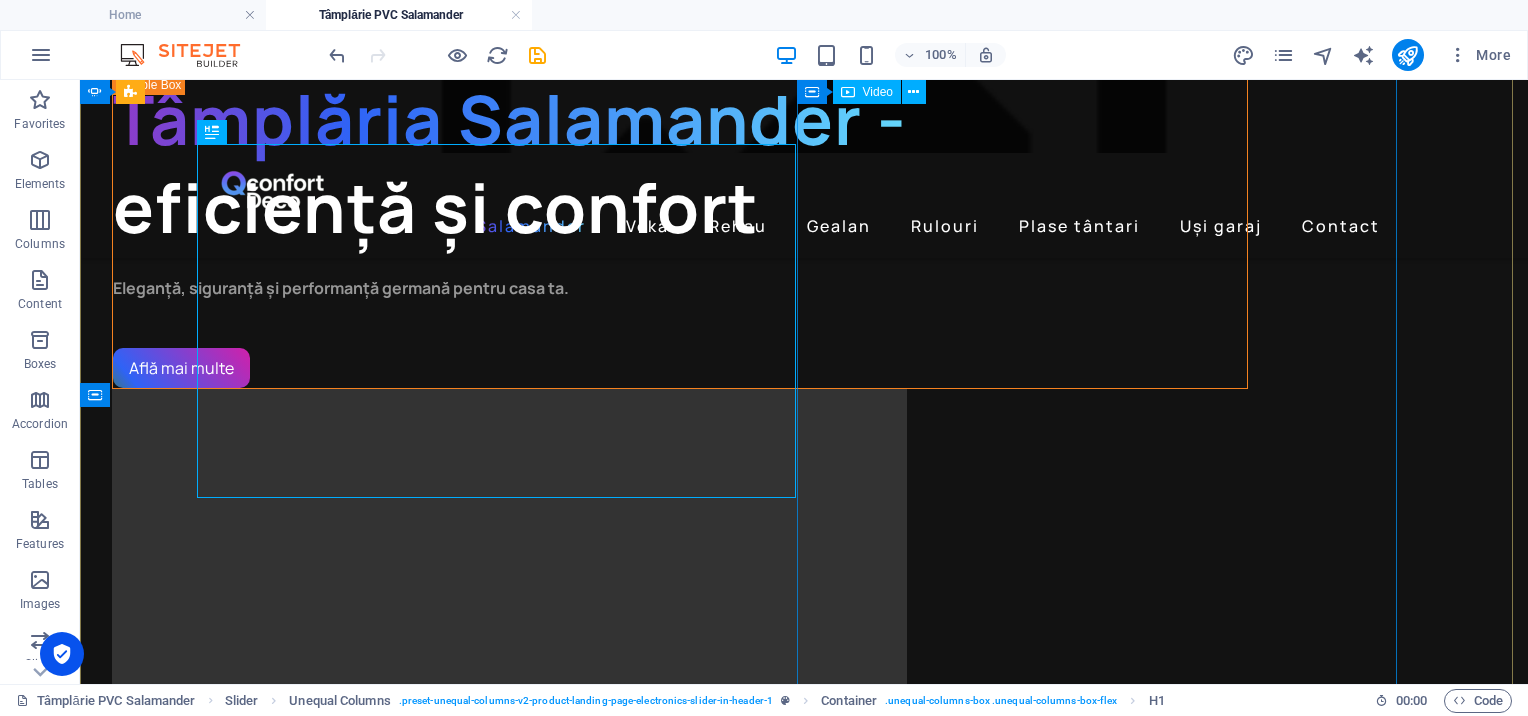 scroll, scrollTop: 72, scrollLeft: 0, axis: vertical 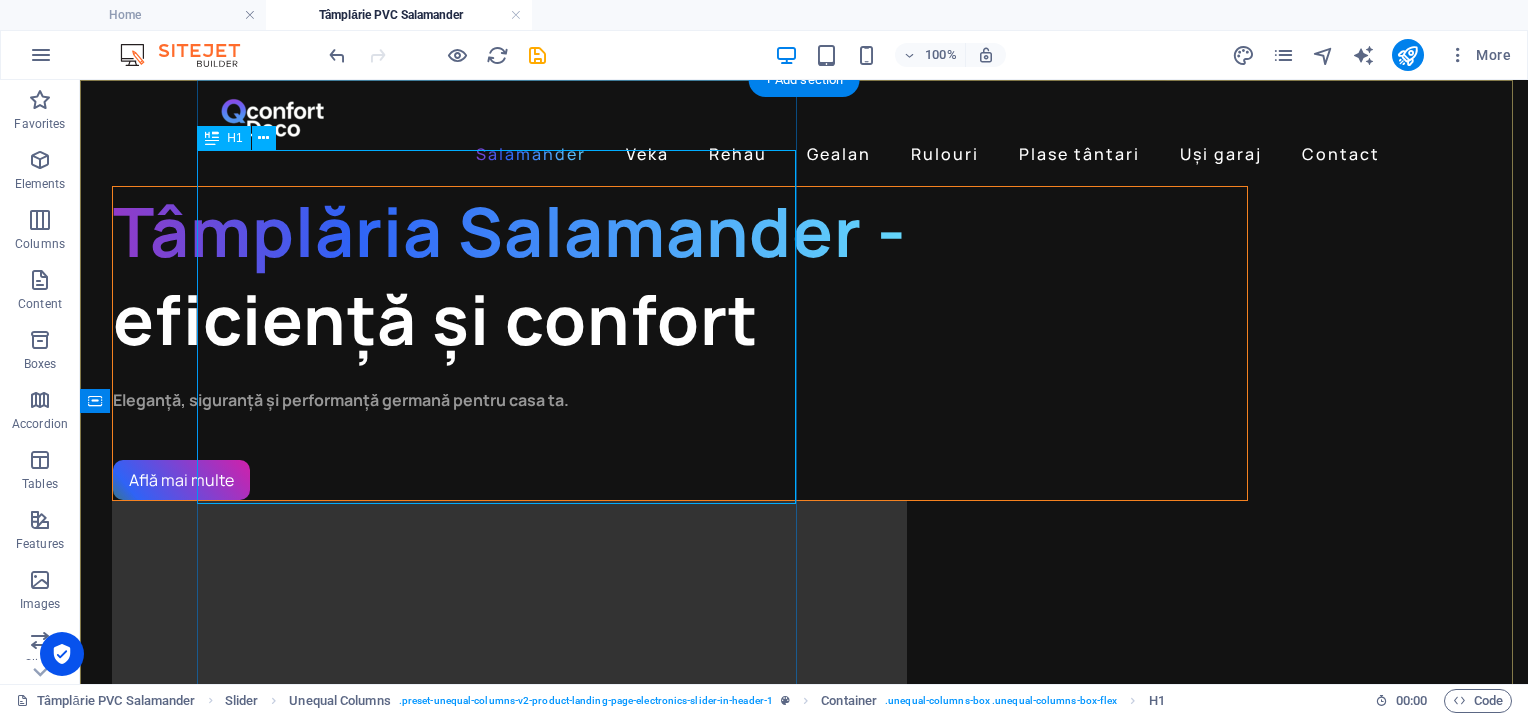 click on "Tâmplăria Salamander - eficiență și confort" at bounding box center (680, 275) 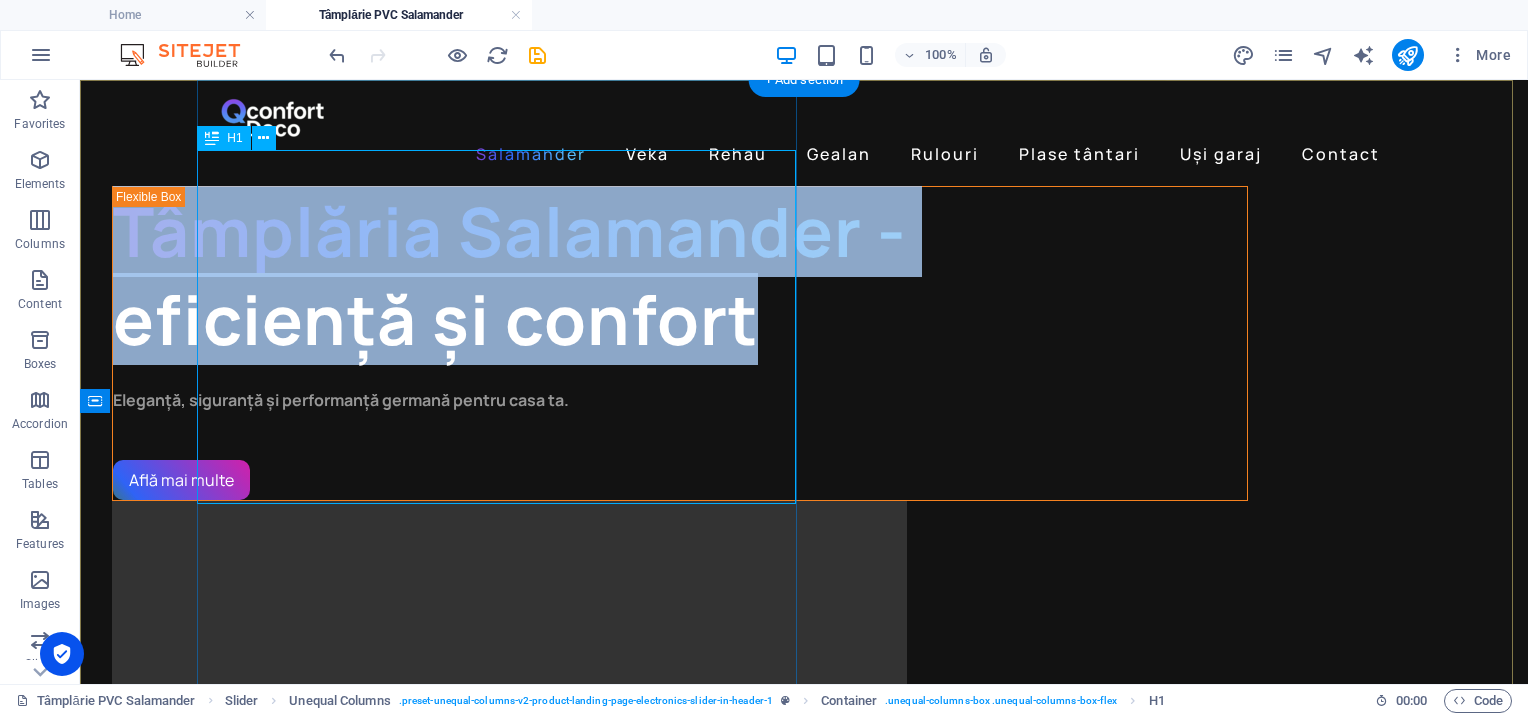 drag, startPoint x: 461, startPoint y: 452, endPoint x: 109, endPoint y: 452, distance: 352 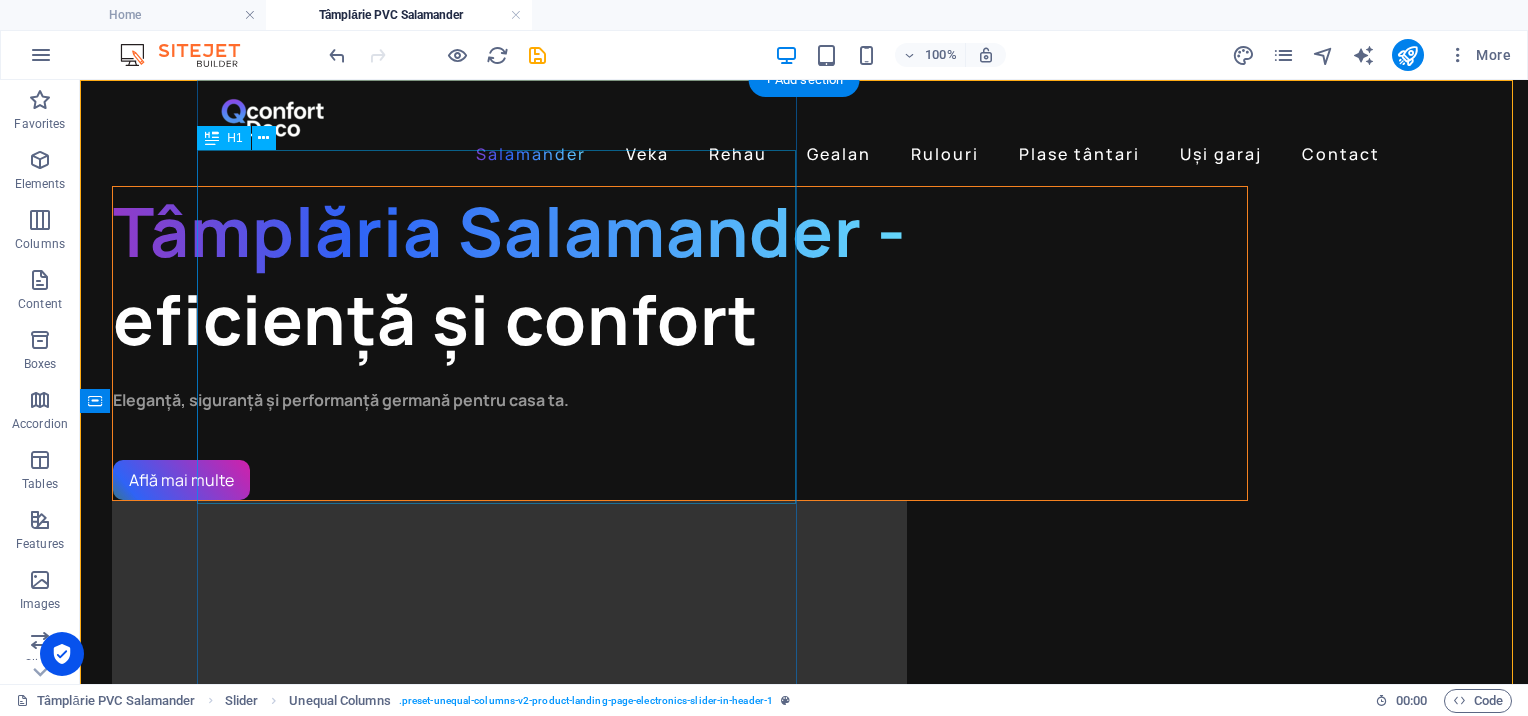 click on "Tâmplăria Salamander - eficiență și confort" at bounding box center (680, 275) 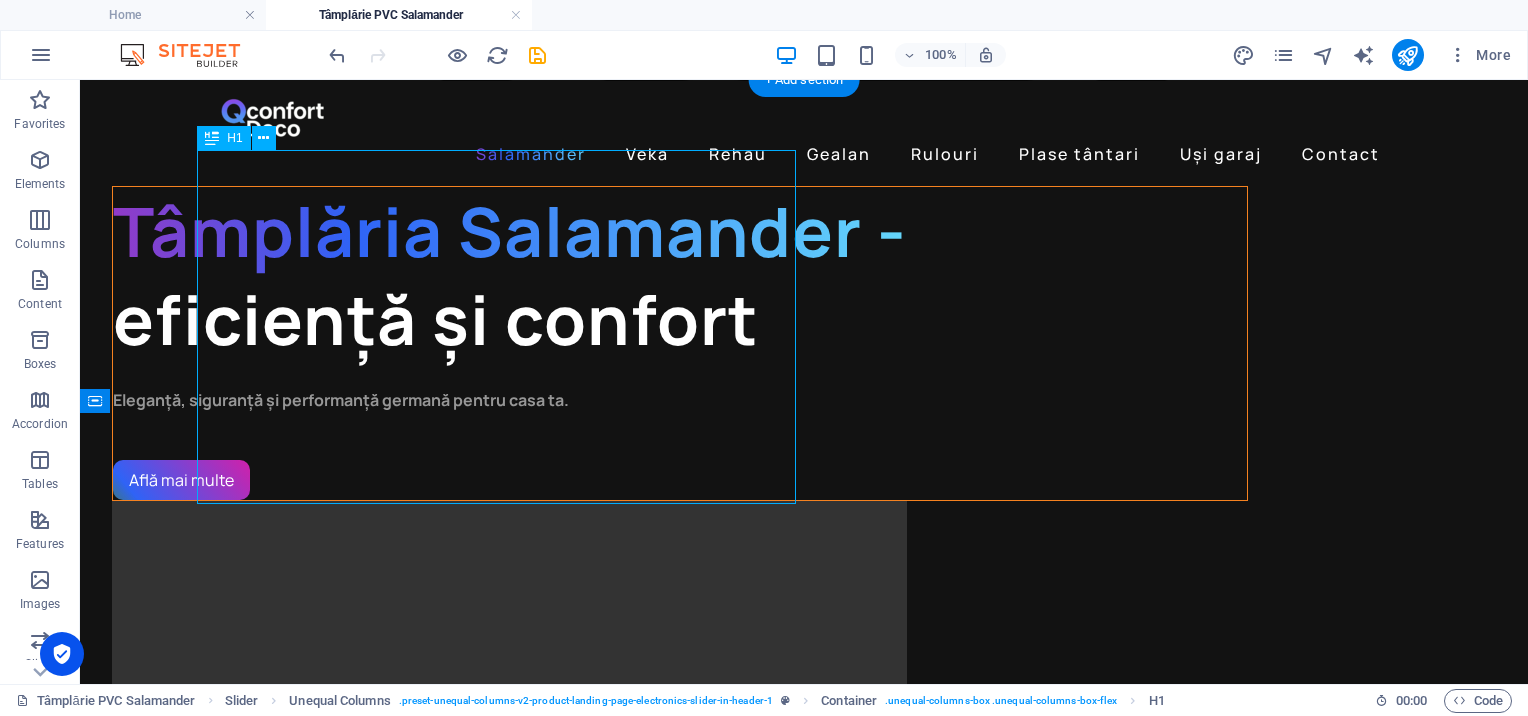 click on "Tâmplăria Salamander - eficiență și confort" at bounding box center (680, 275) 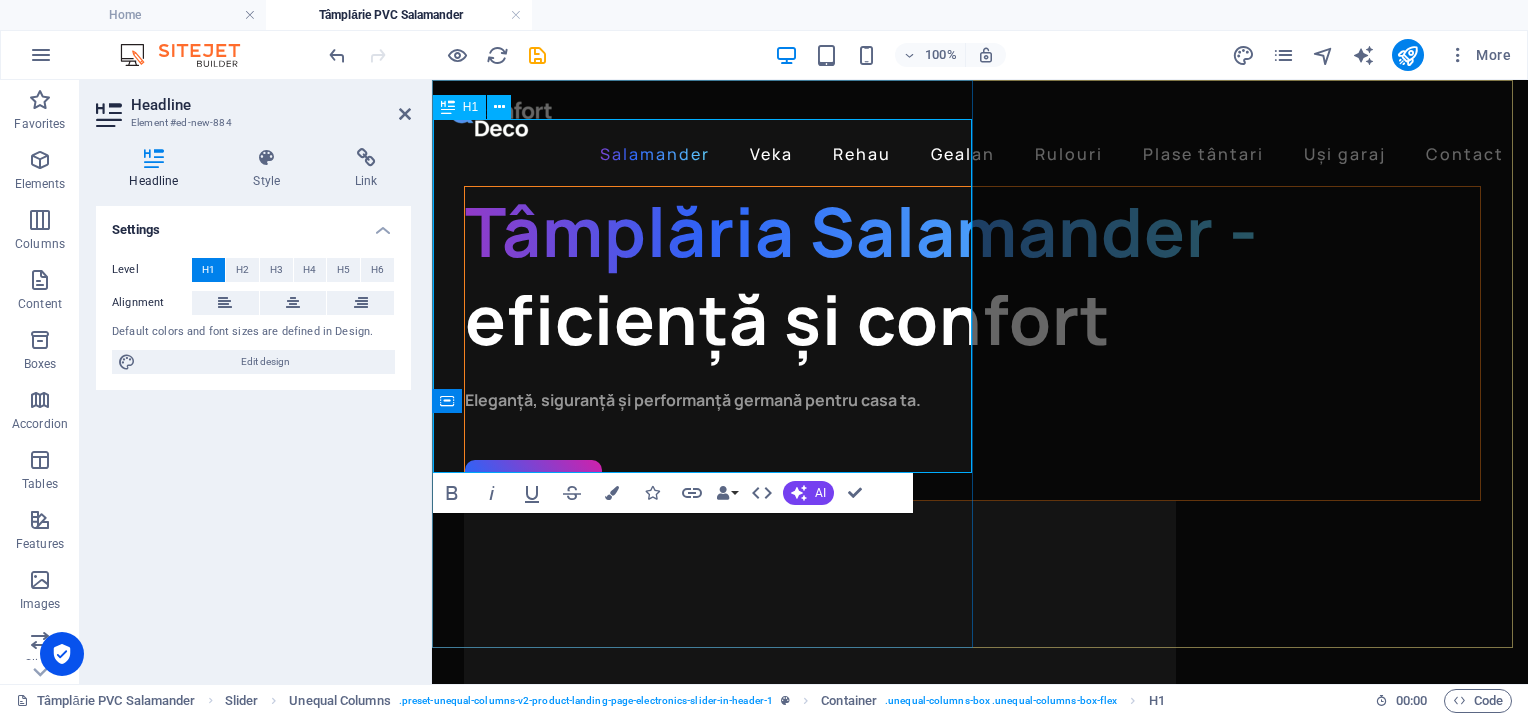 click on "Tâmplăria Salamander - eficiență și confort" at bounding box center (972, 275) 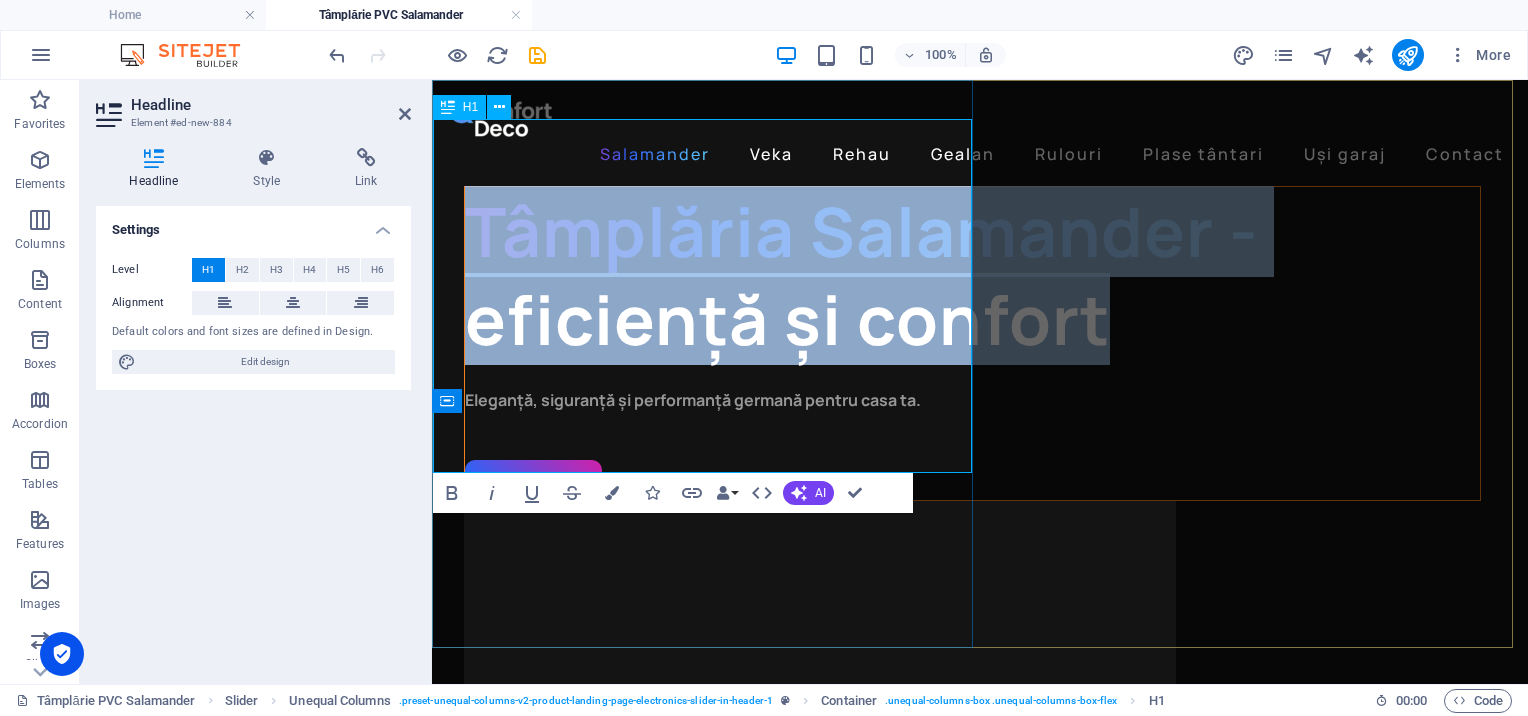 drag, startPoint x: 699, startPoint y: 430, endPoint x: 440, endPoint y: 172, distance: 365.5749 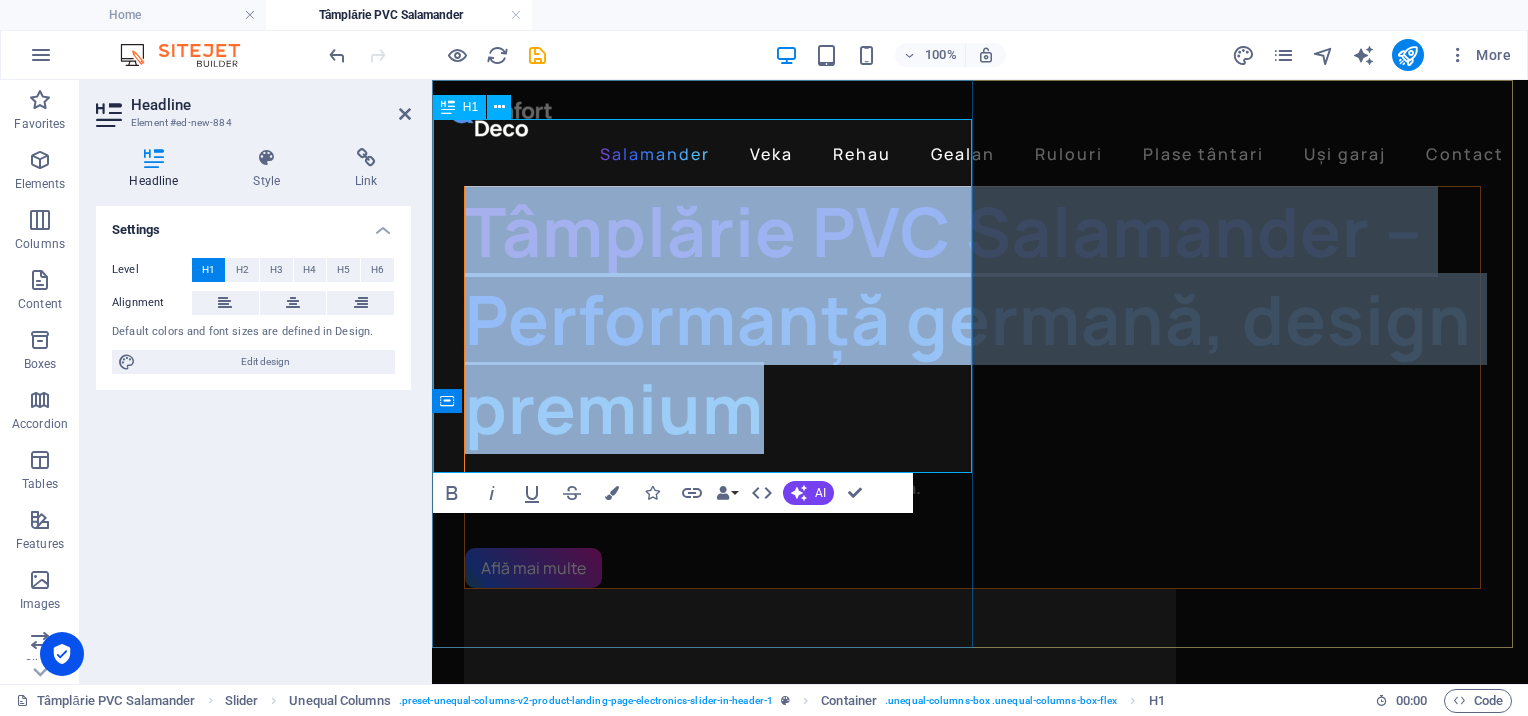 scroll, scrollTop: 34, scrollLeft: 0, axis: vertical 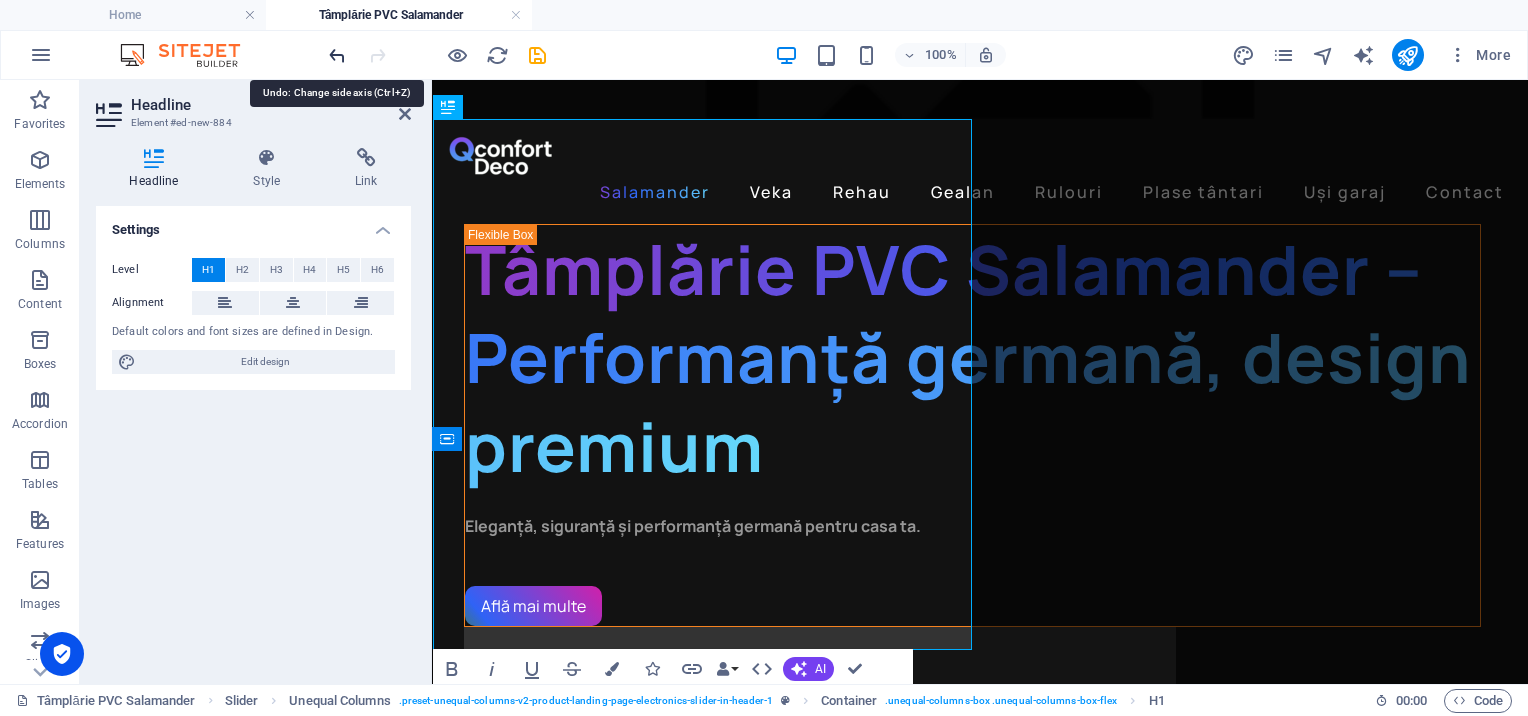 click at bounding box center (337, 55) 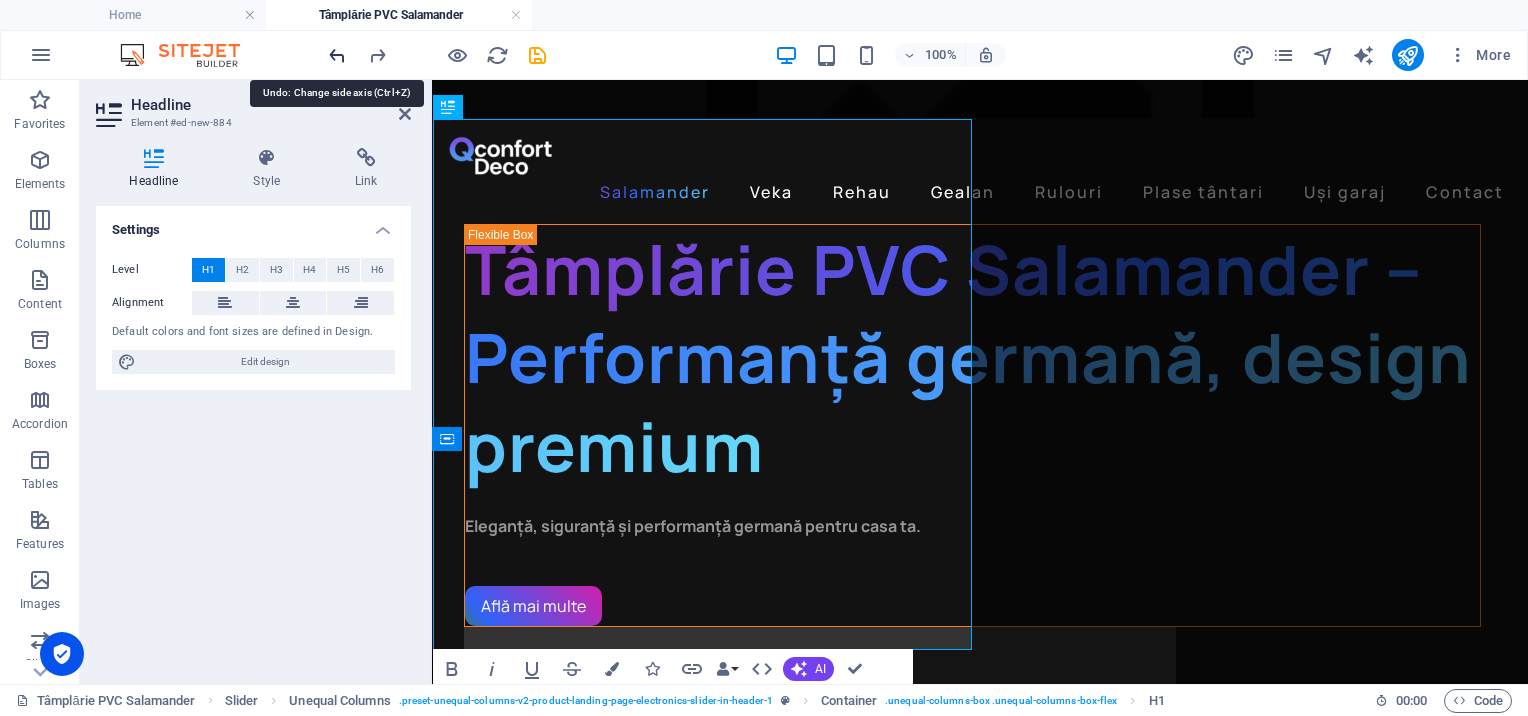 click at bounding box center (337, 55) 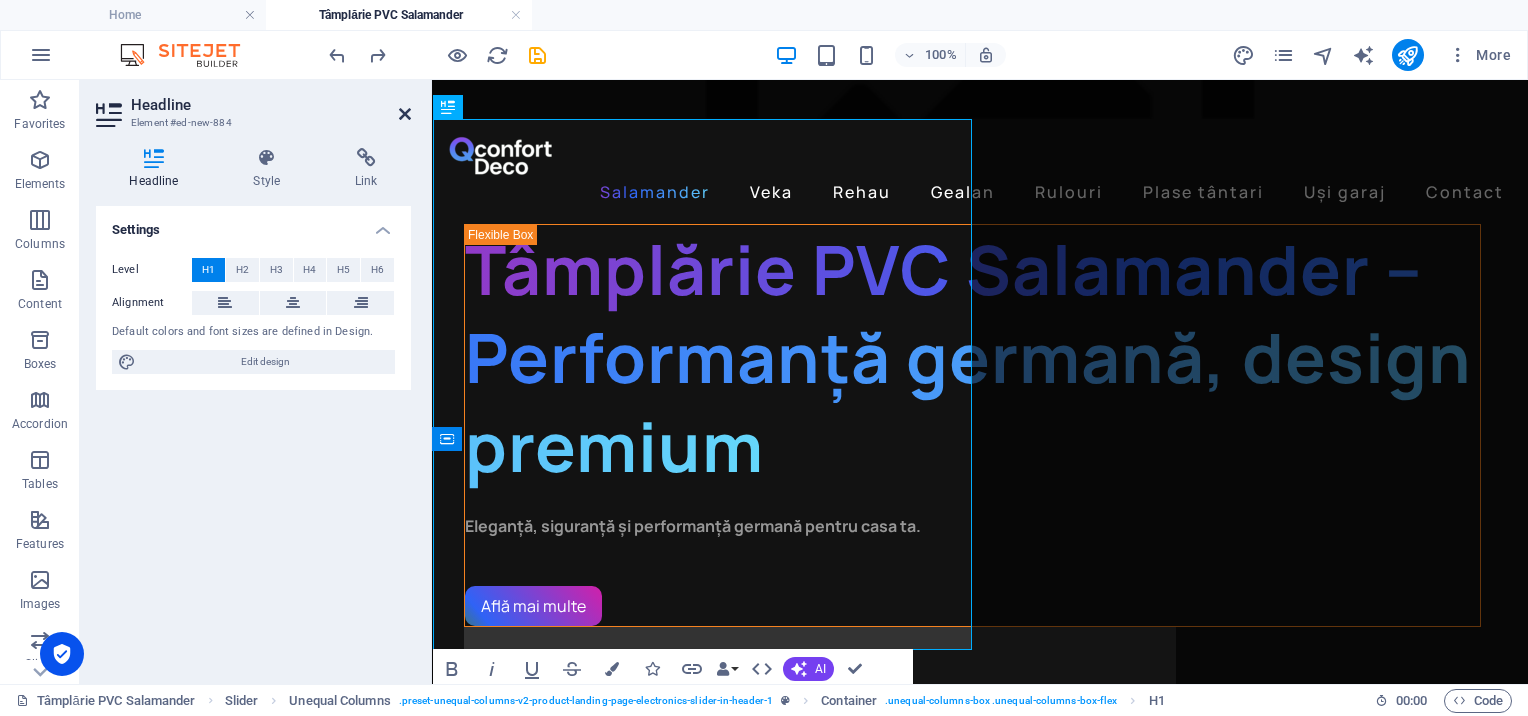 click at bounding box center [405, 114] 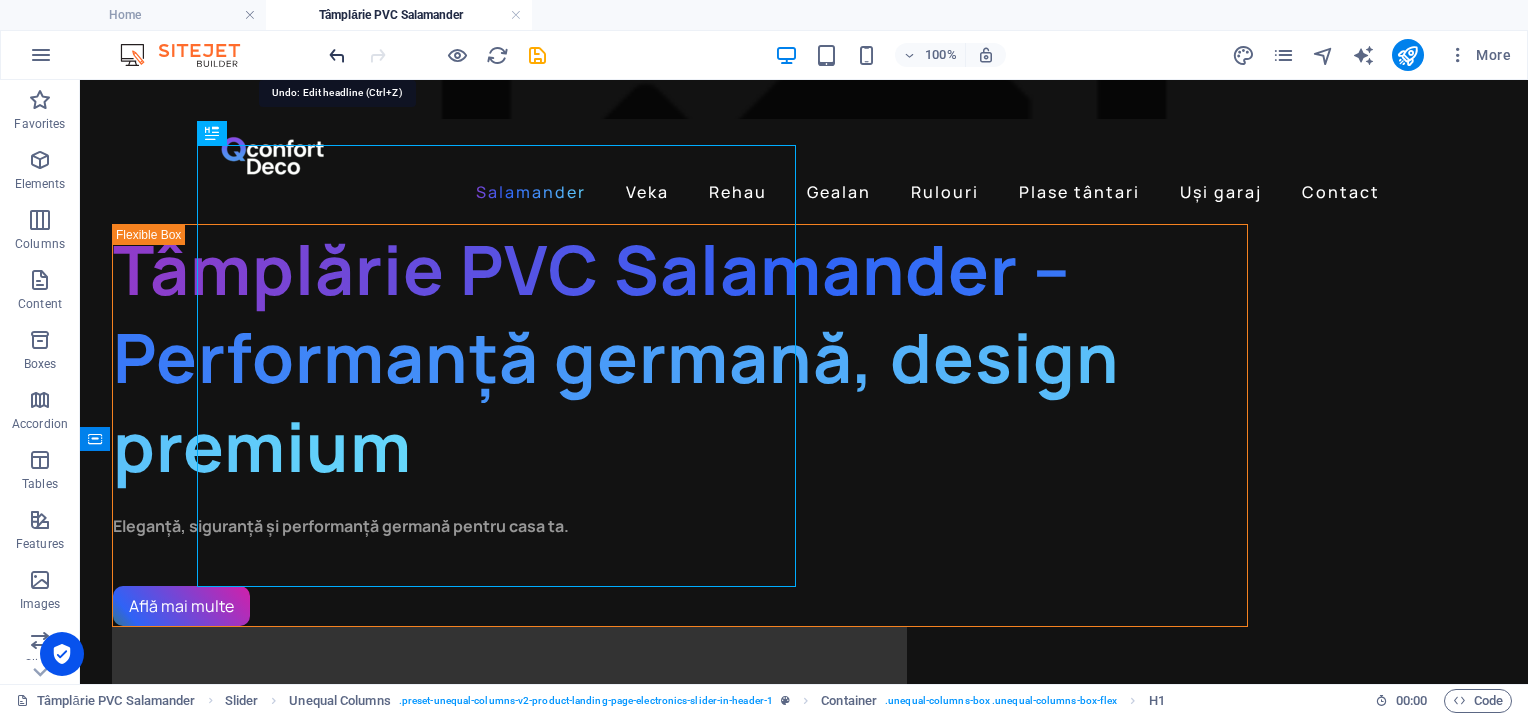 click at bounding box center (337, 55) 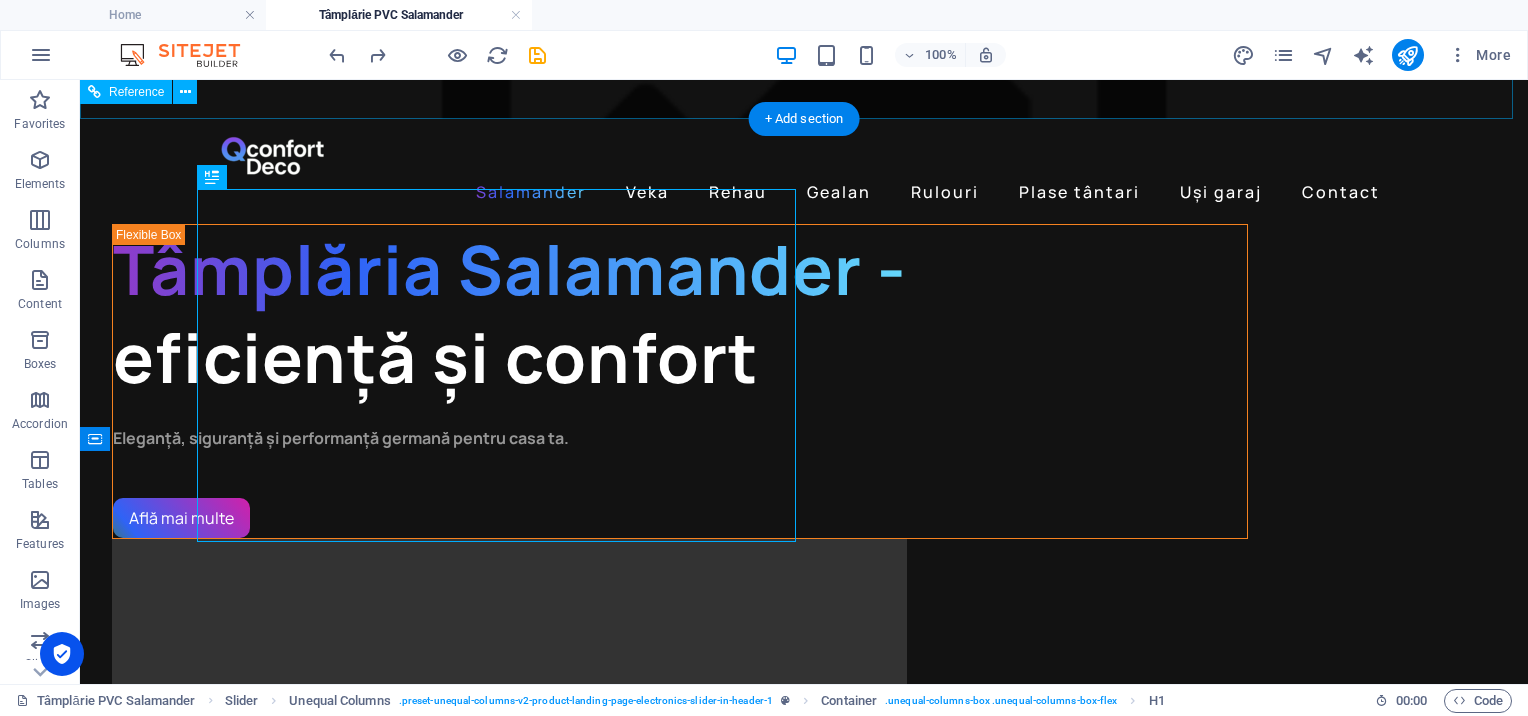 type 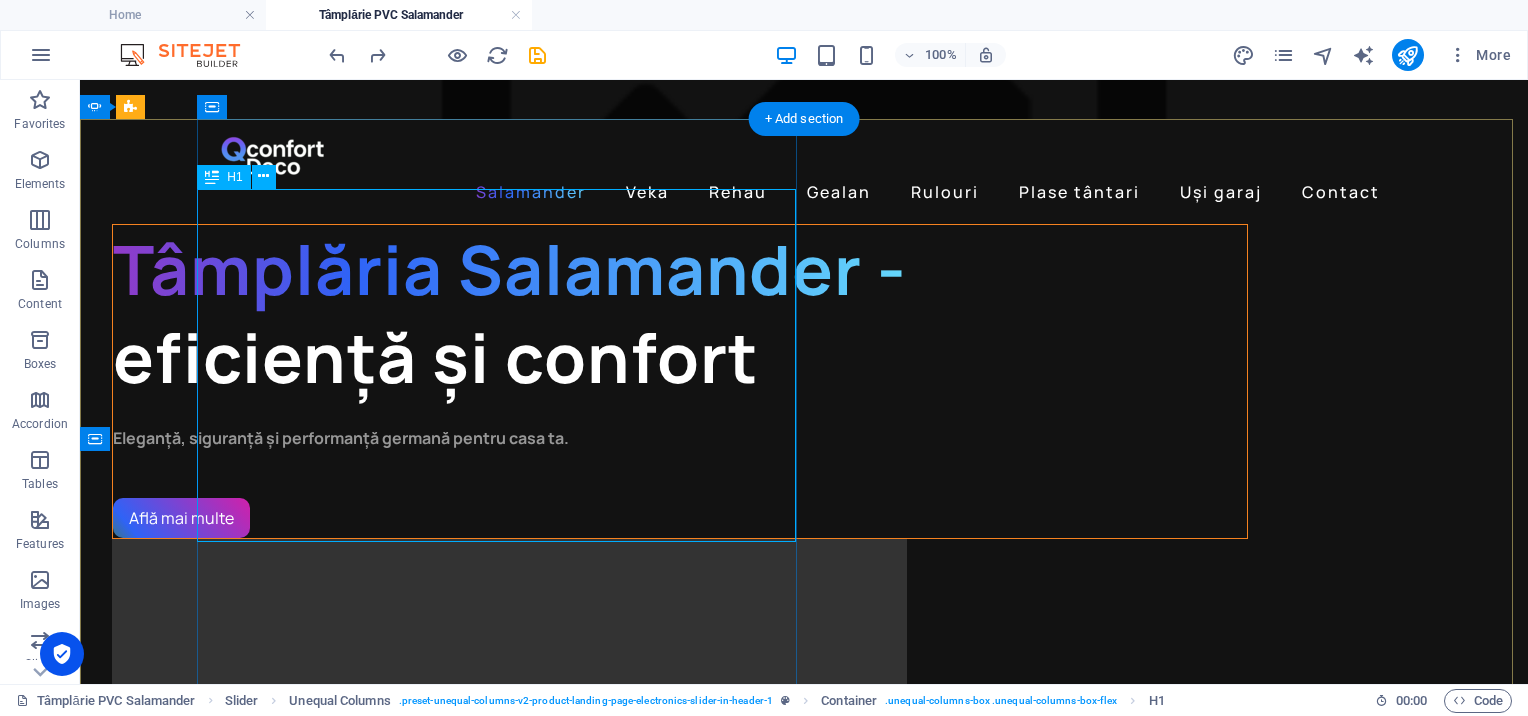 click on "Tâmplăria Salamander - eficiență și confort" at bounding box center [680, 313] 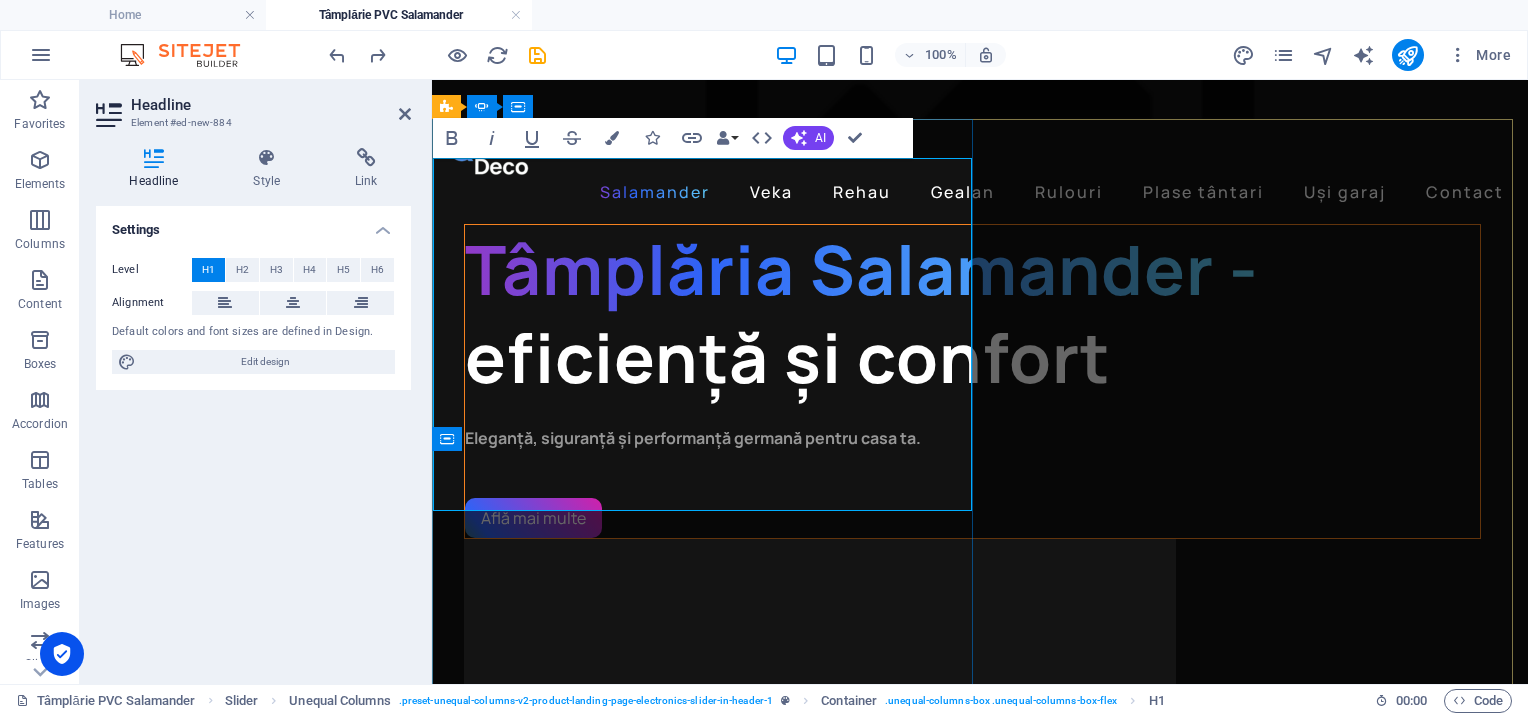 click on "eficiență și confort" at bounding box center (787, 357) 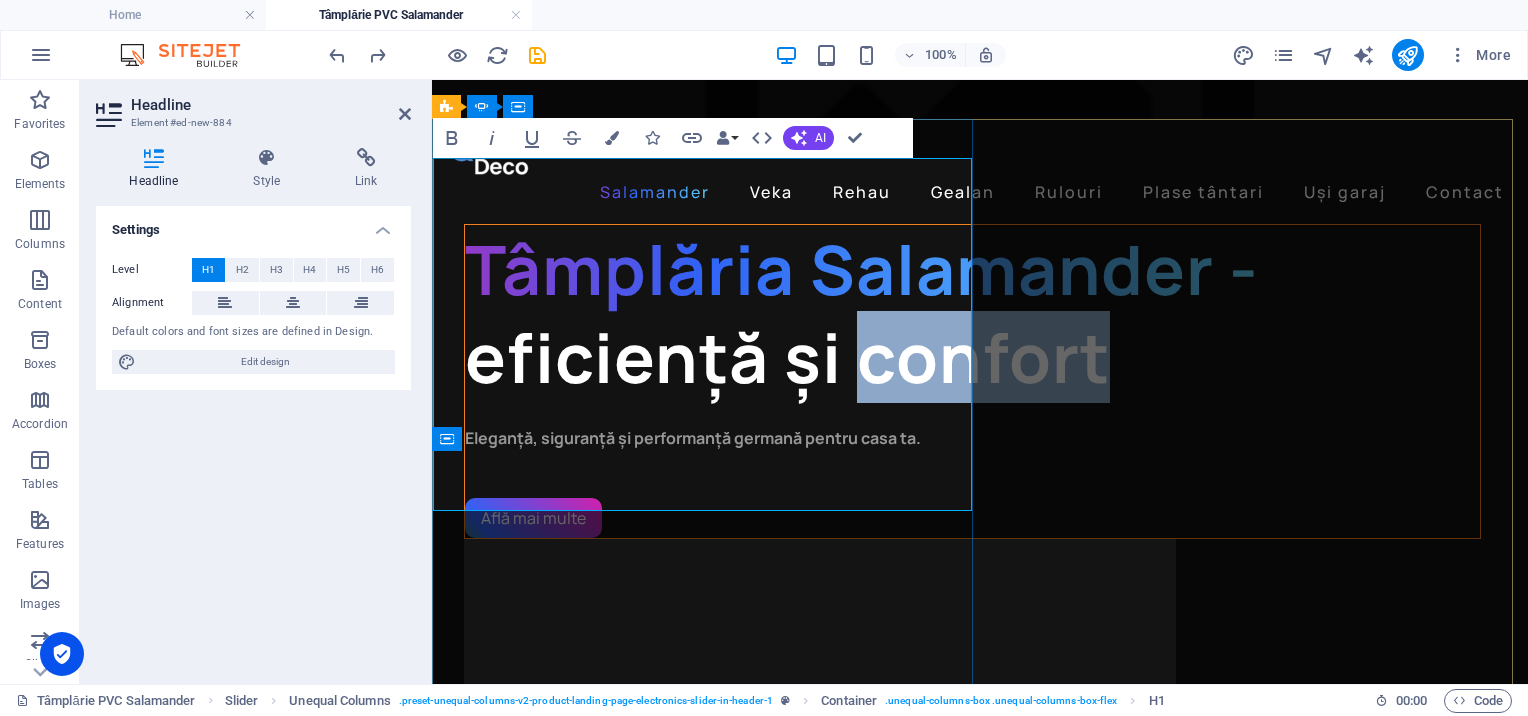 click on "eficiență și confort" at bounding box center [787, 357] 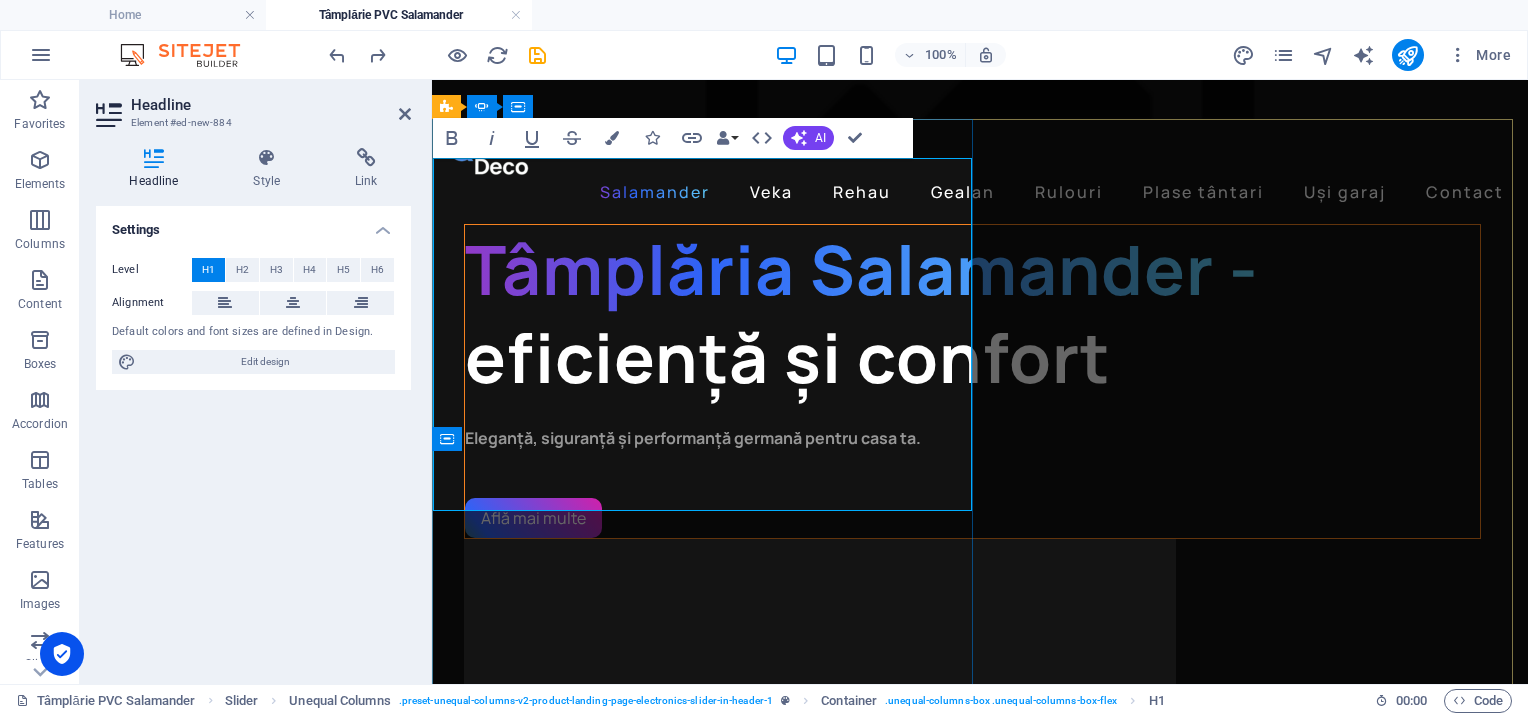 click on "Tâmplăria Salamander - eficiență și confort" at bounding box center [972, 313] 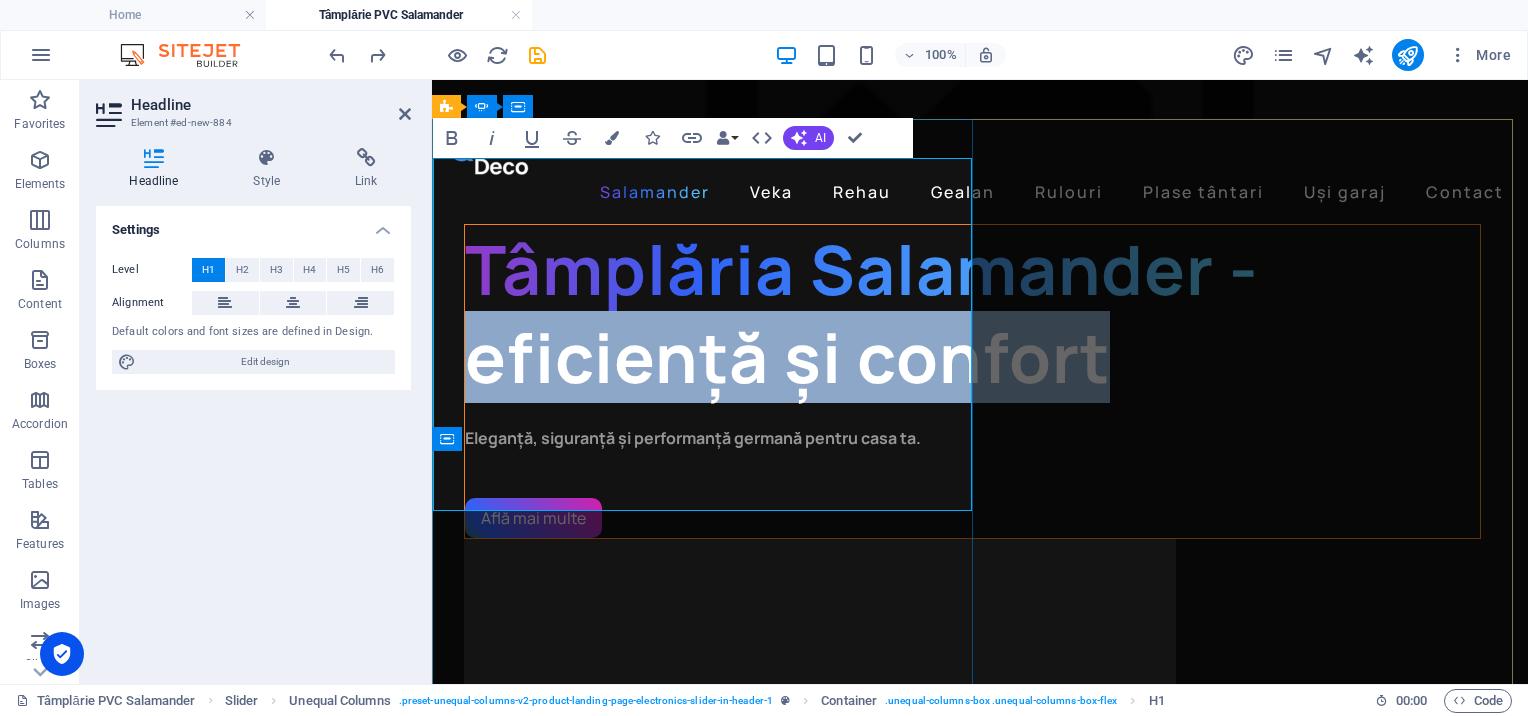 drag, startPoint x: 716, startPoint y: 459, endPoint x: 448, endPoint y: 392, distance: 276.24808 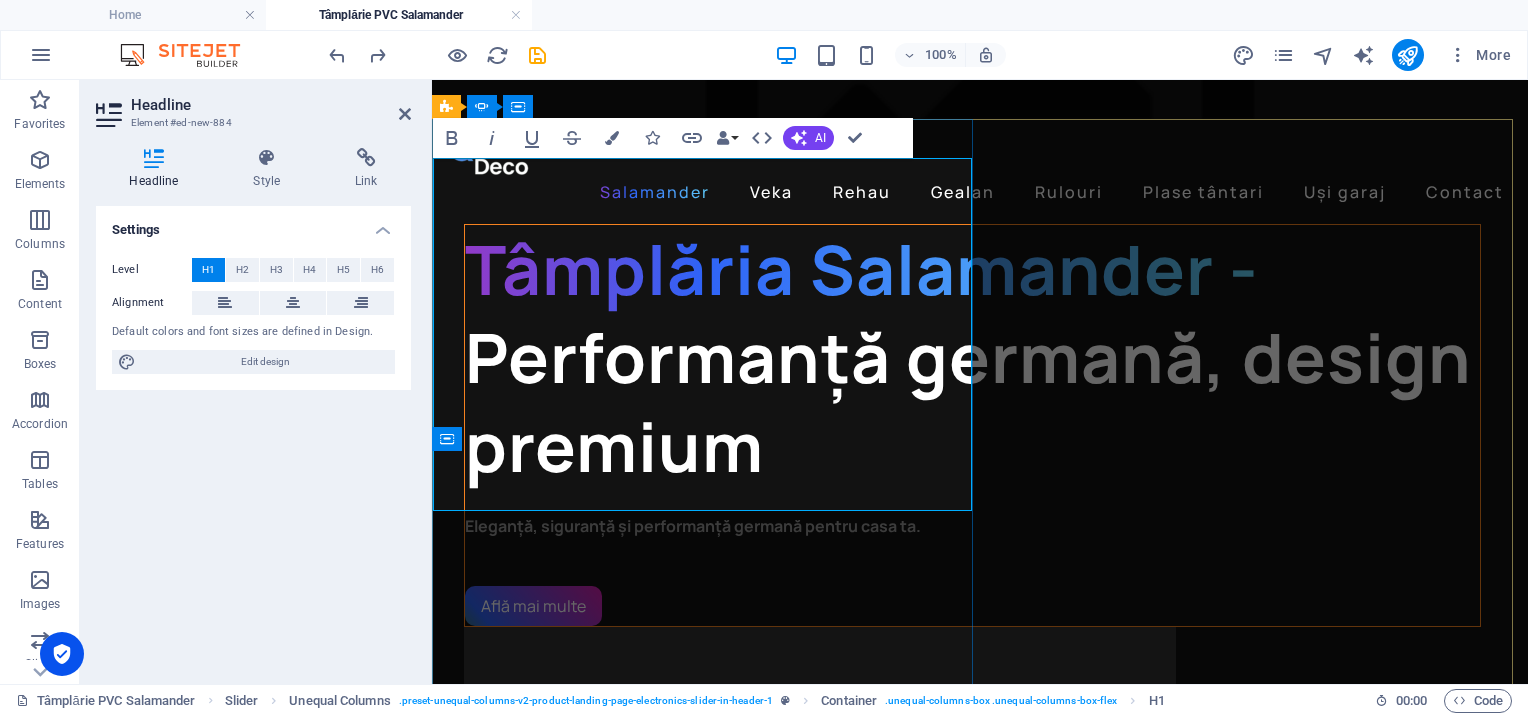 scroll, scrollTop: 0, scrollLeft: 0, axis: both 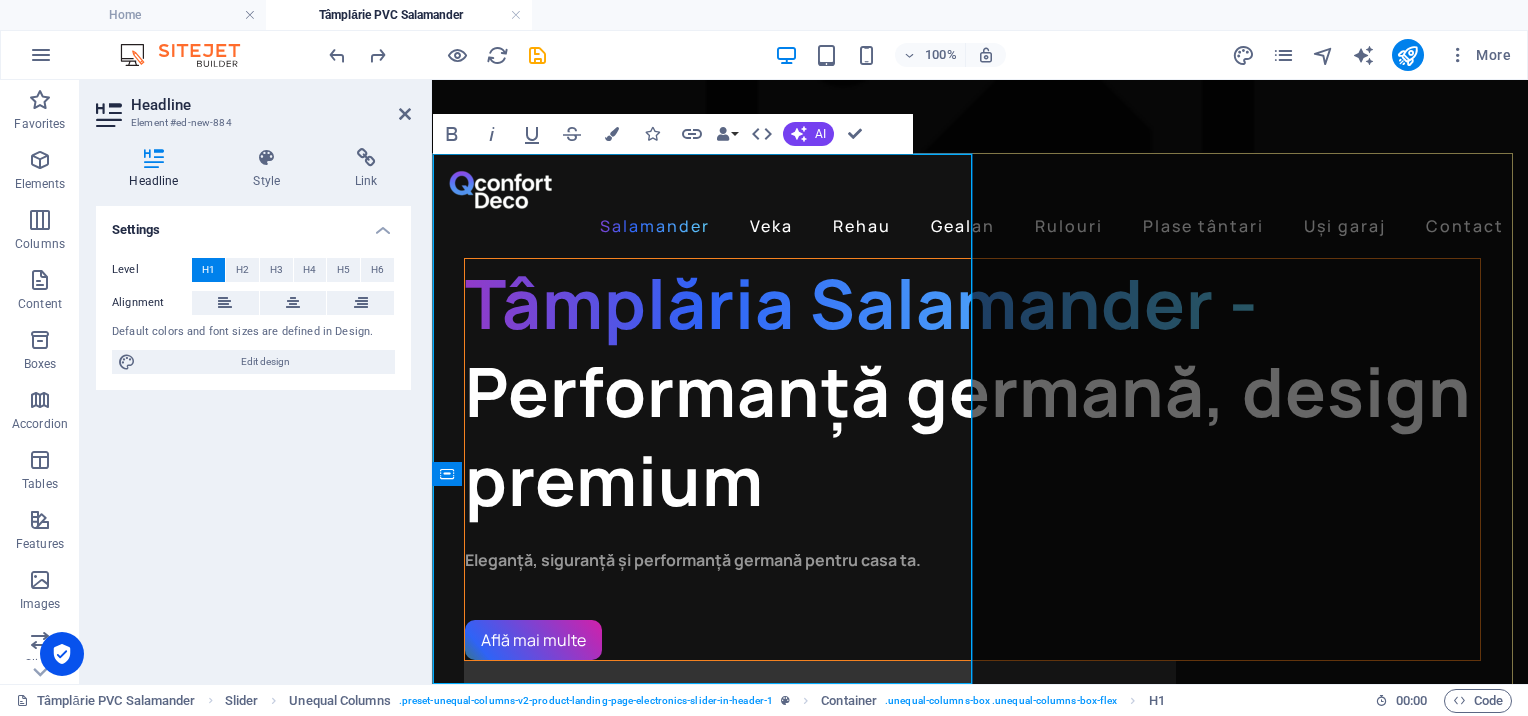 click on "Performanță germană, design premium" at bounding box center (968, 435) 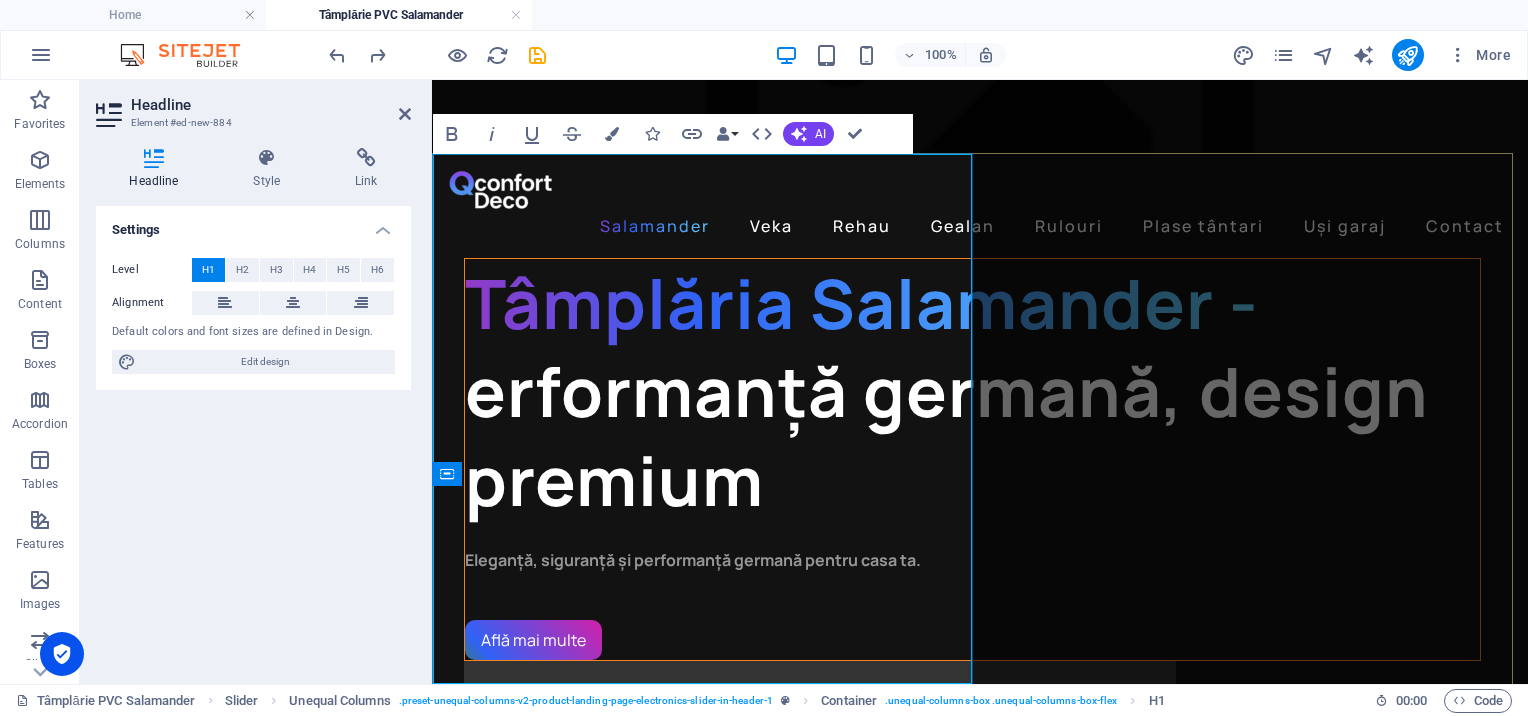 type 